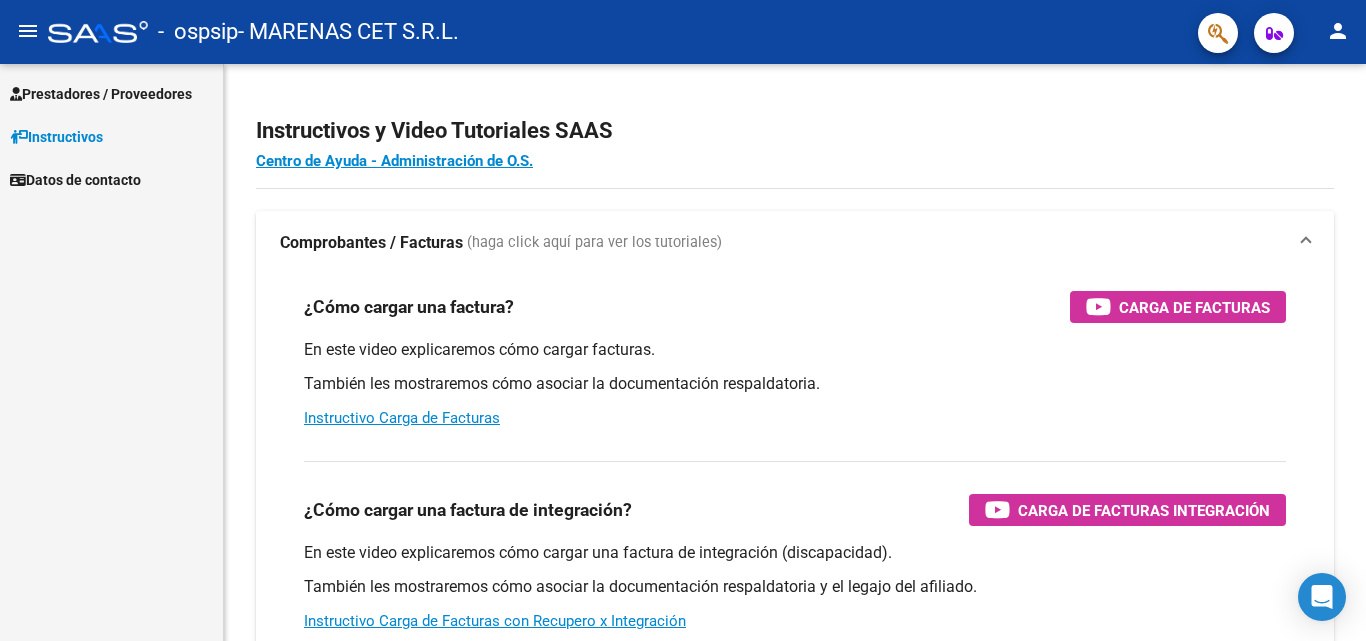 scroll, scrollTop: 0, scrollLeft: 0, axis: both 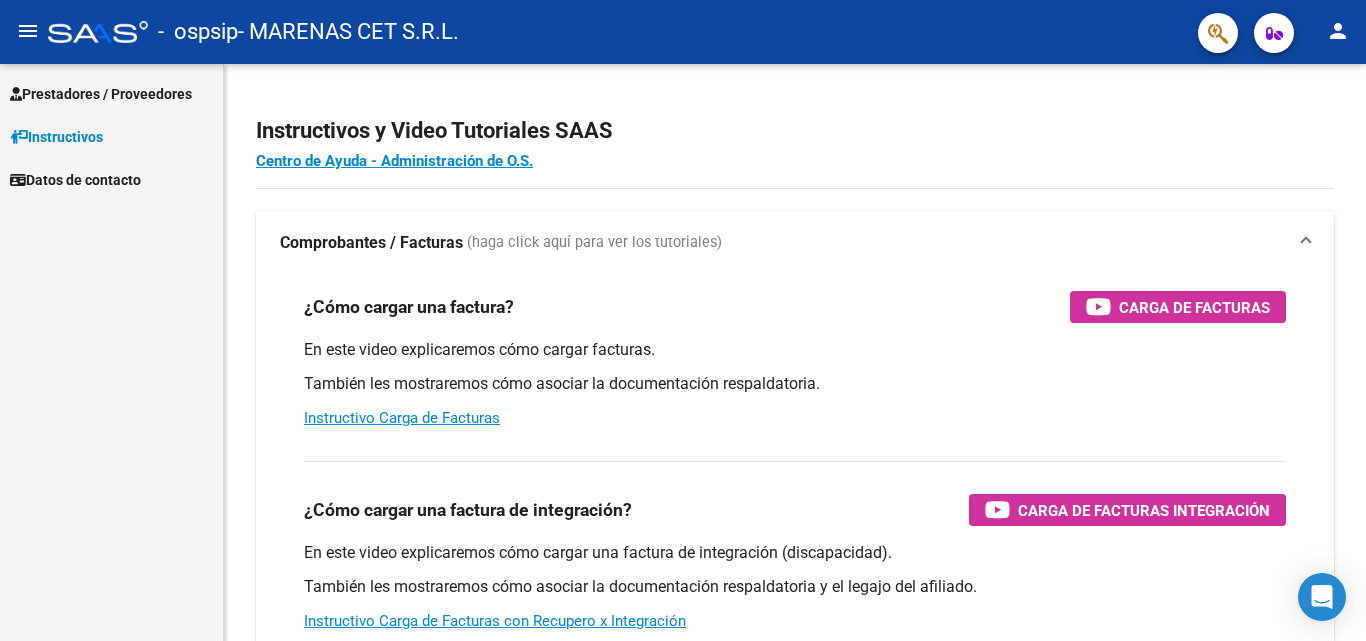click on "Prestadores / Proveedores" at bounding box center [101, 94] 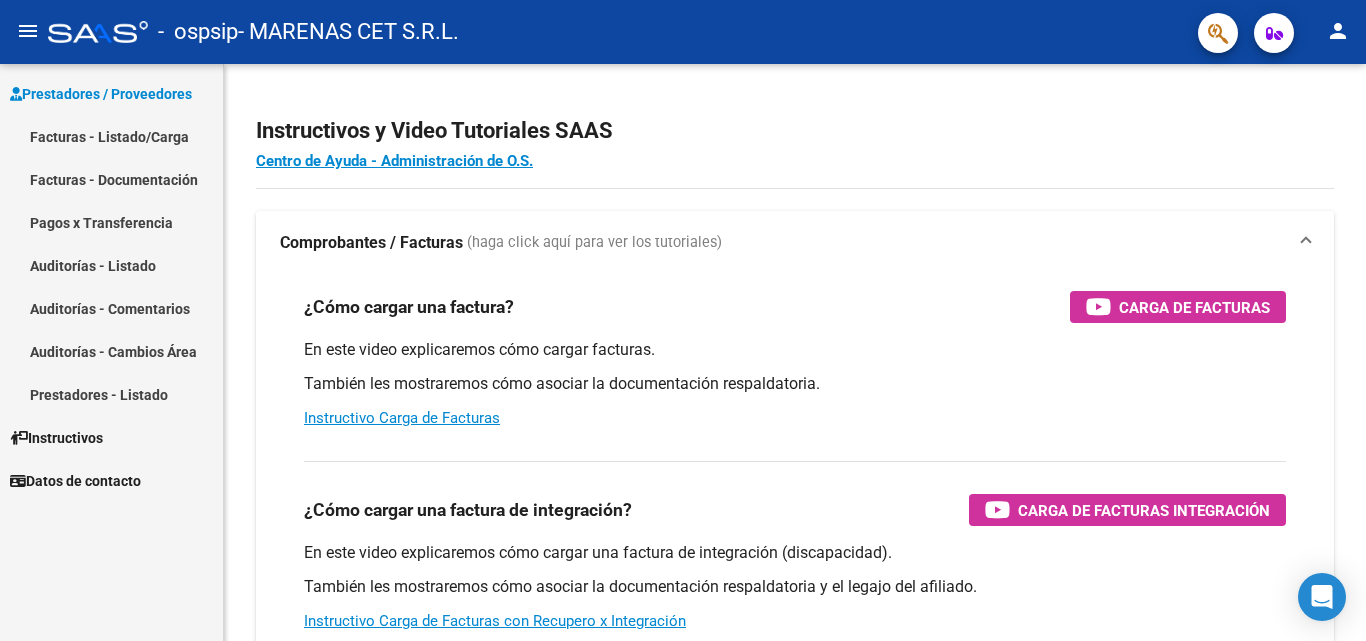 click on "Facturas - Documentación" at bounding box center [111, 179] 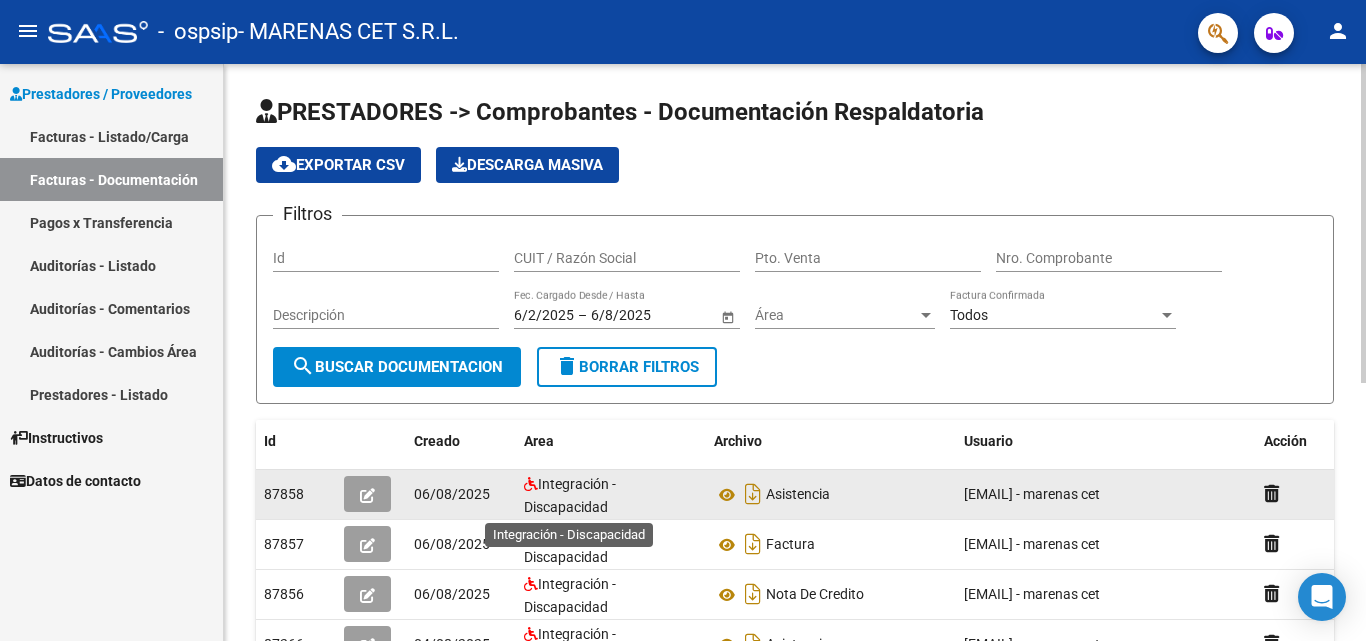 scroll, scrollTop: 4, scrollLeft: 0, axis: vertical 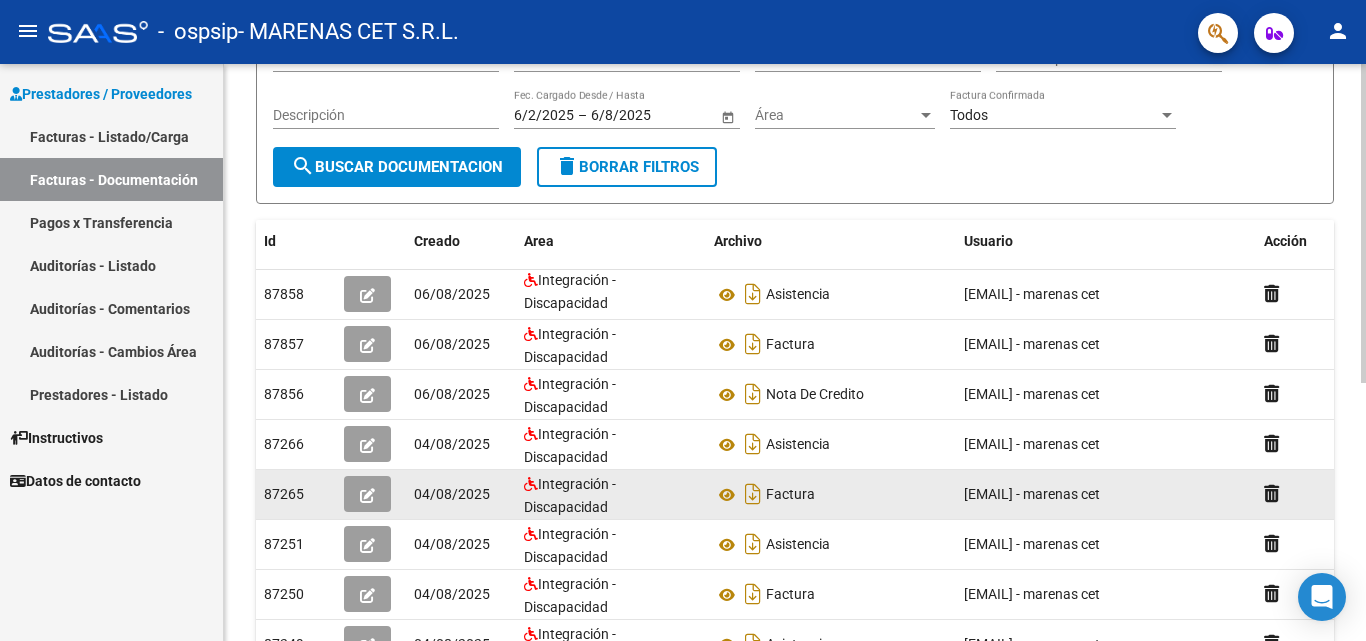 click 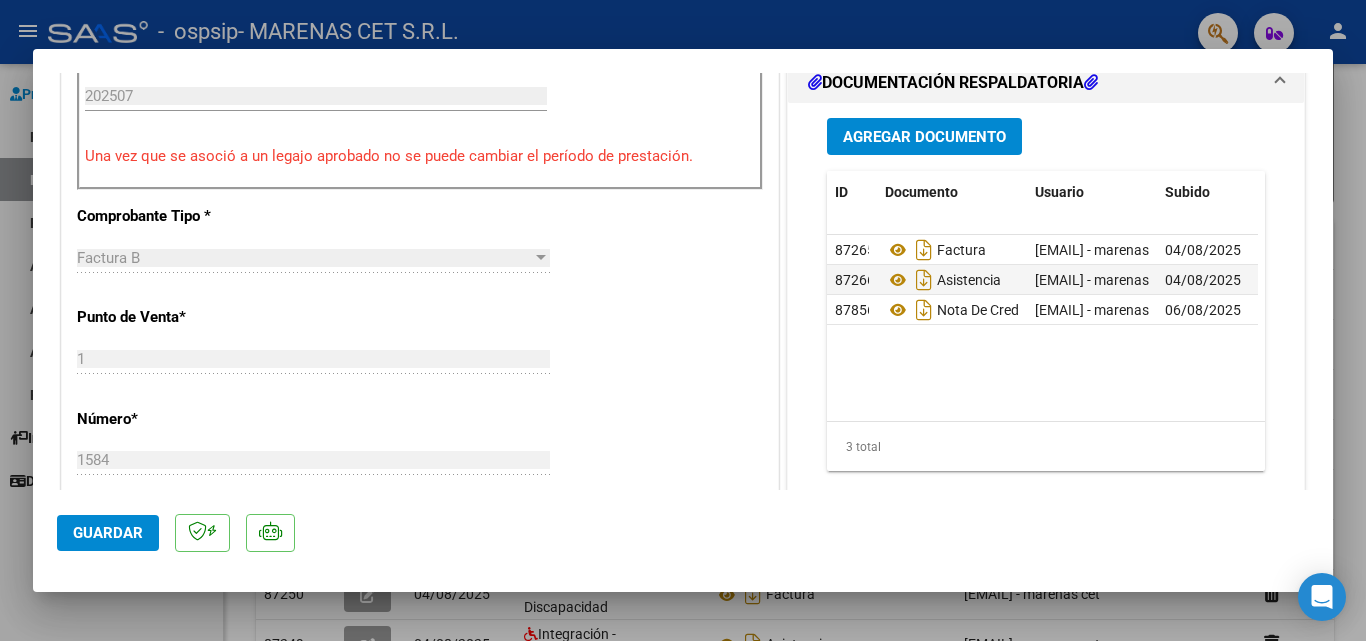 scroll, scrollTop: 600, scrollLeft: 0, axis: vertical 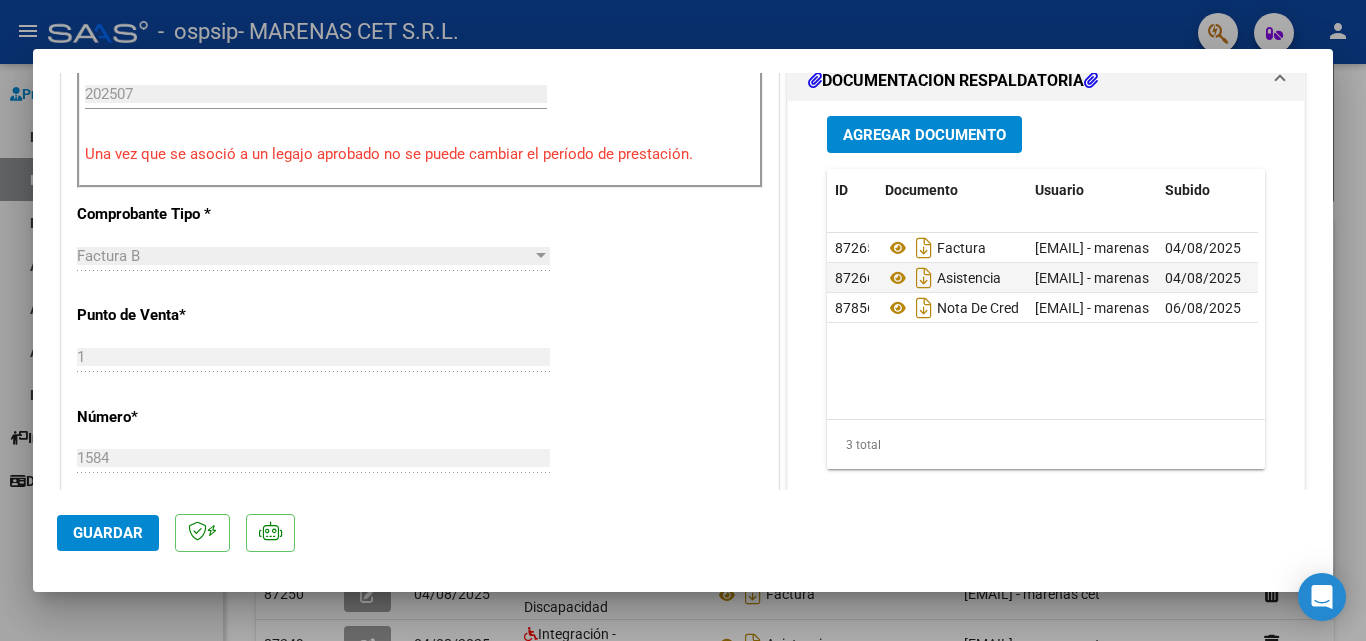 type 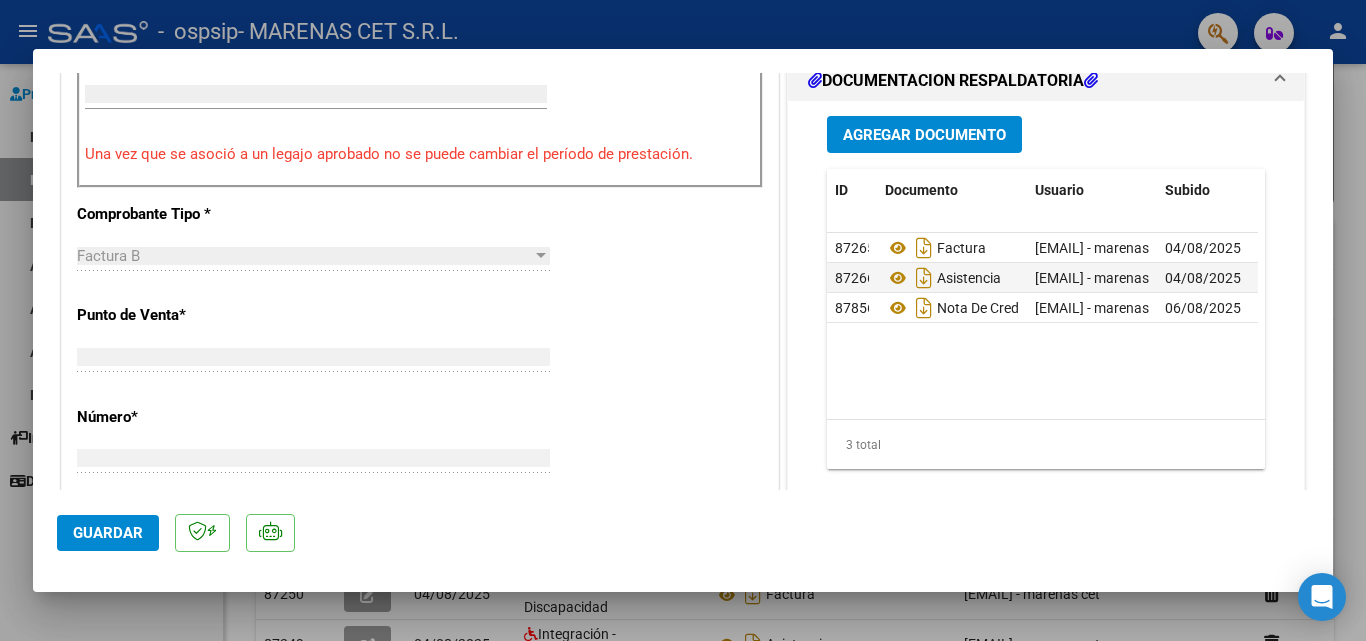 scroll, scrollTop: 0, scrollLeft: 0, axis: both 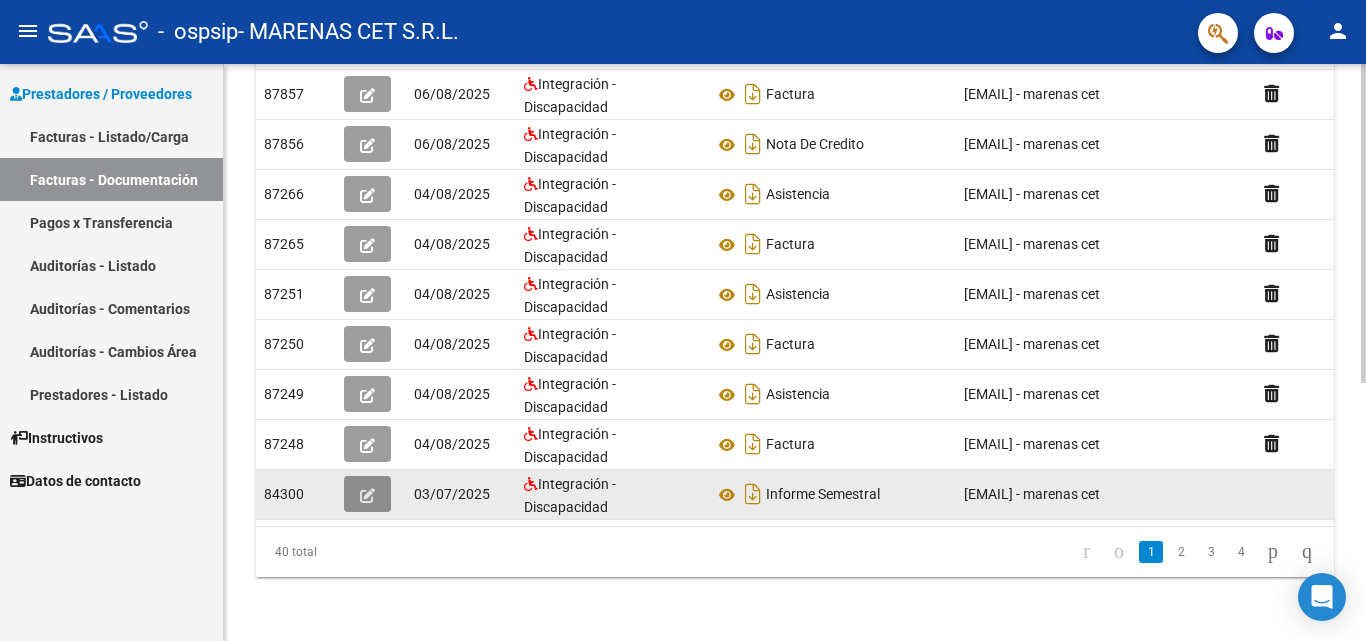 click 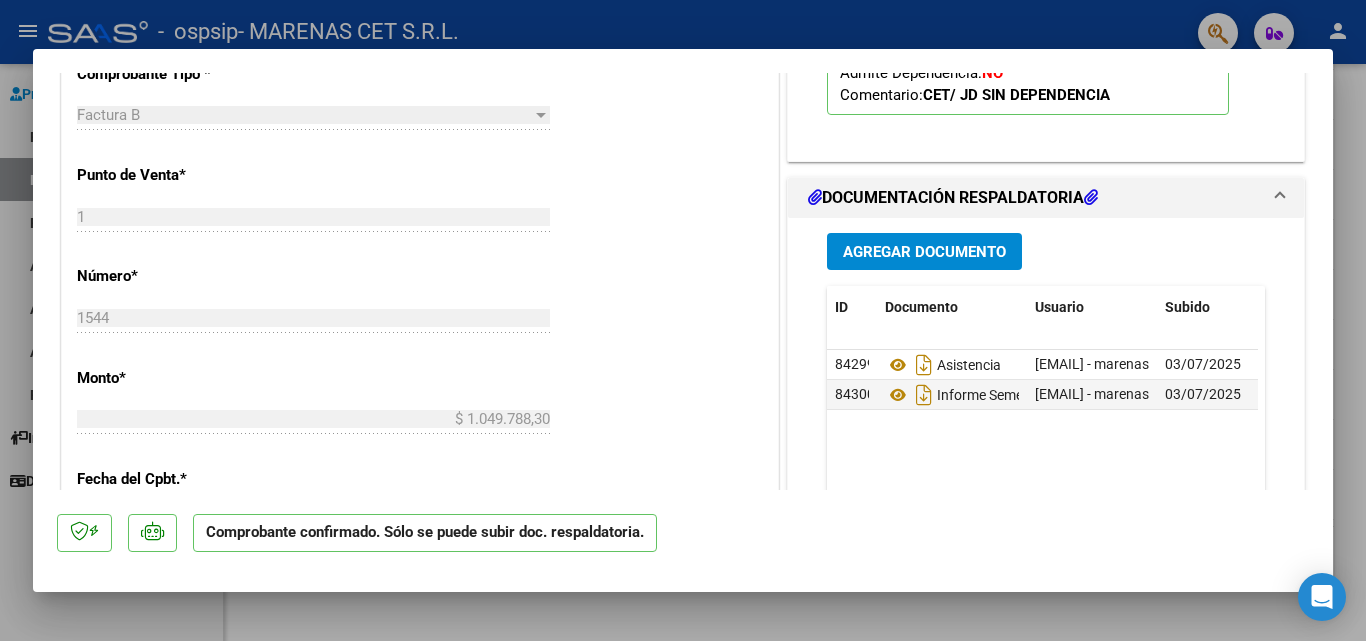 scroll, scrollTop: 1000, scrollLeft: 0, axis: vertical 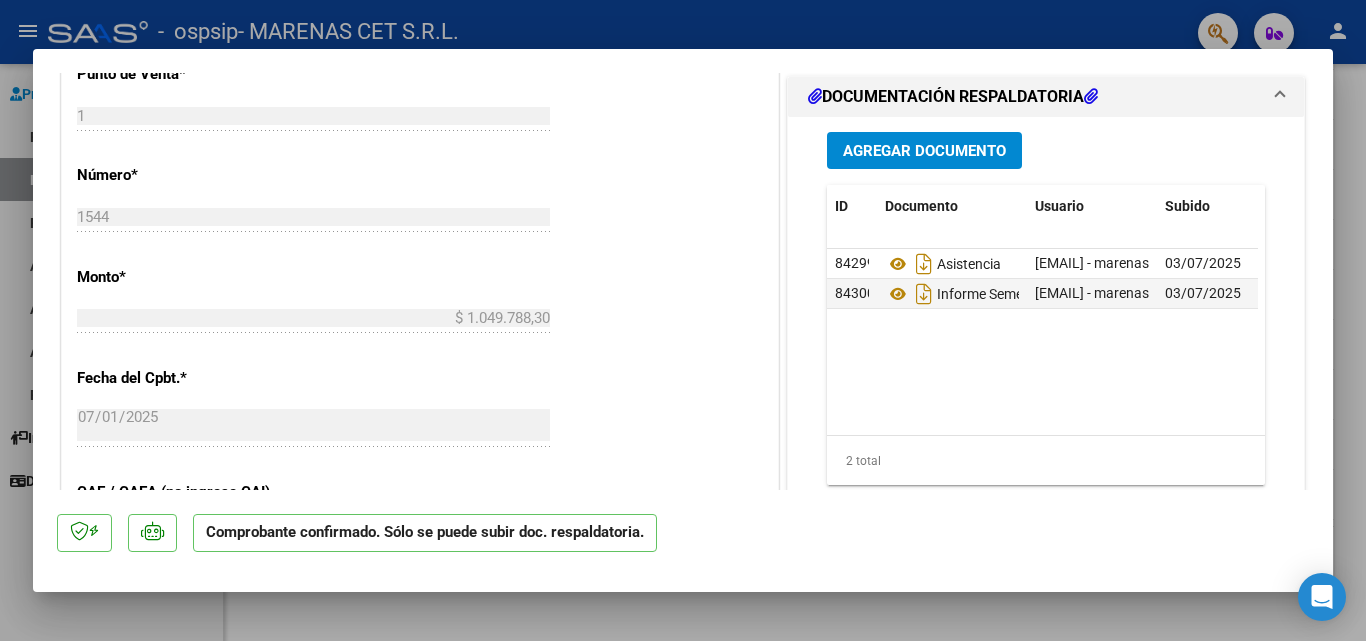 click on "Agregar Documento" at bounding box center (924, 151) 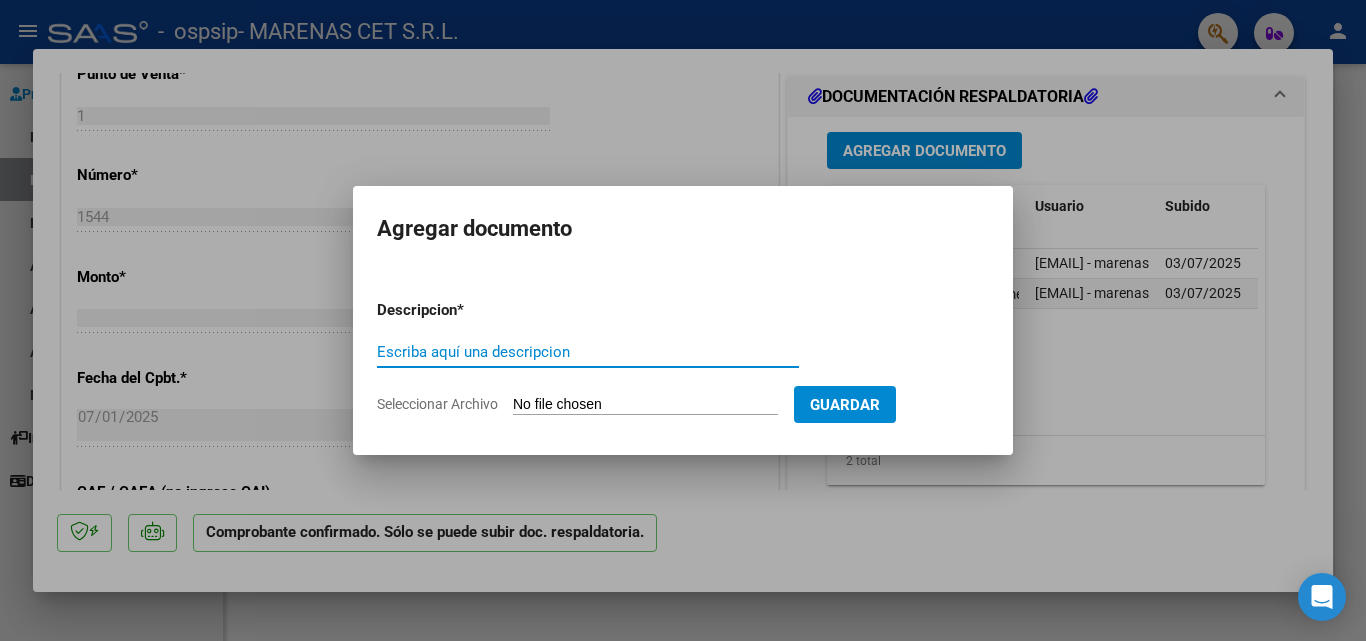 click on "Escriba aquí una descripcion" at bounding box center [588, 352] 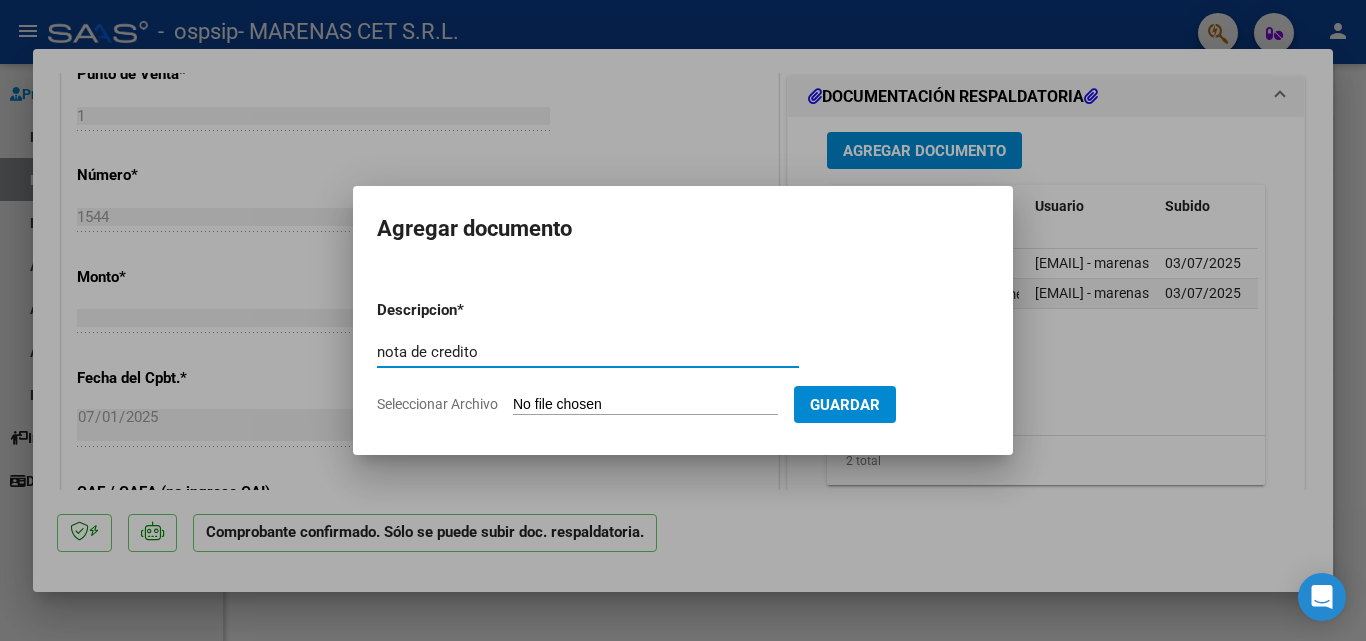 type on "nota de credito" 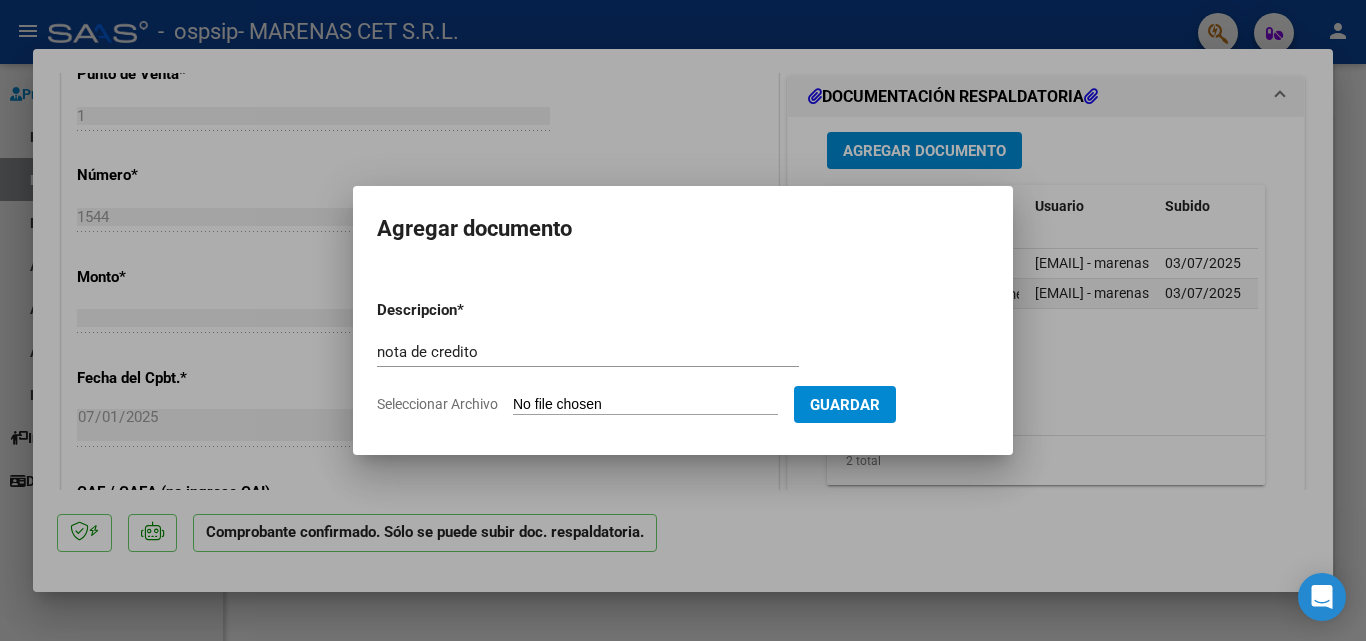 type on "C:\fakepath\[NAME] [LASTNAME].pdf" 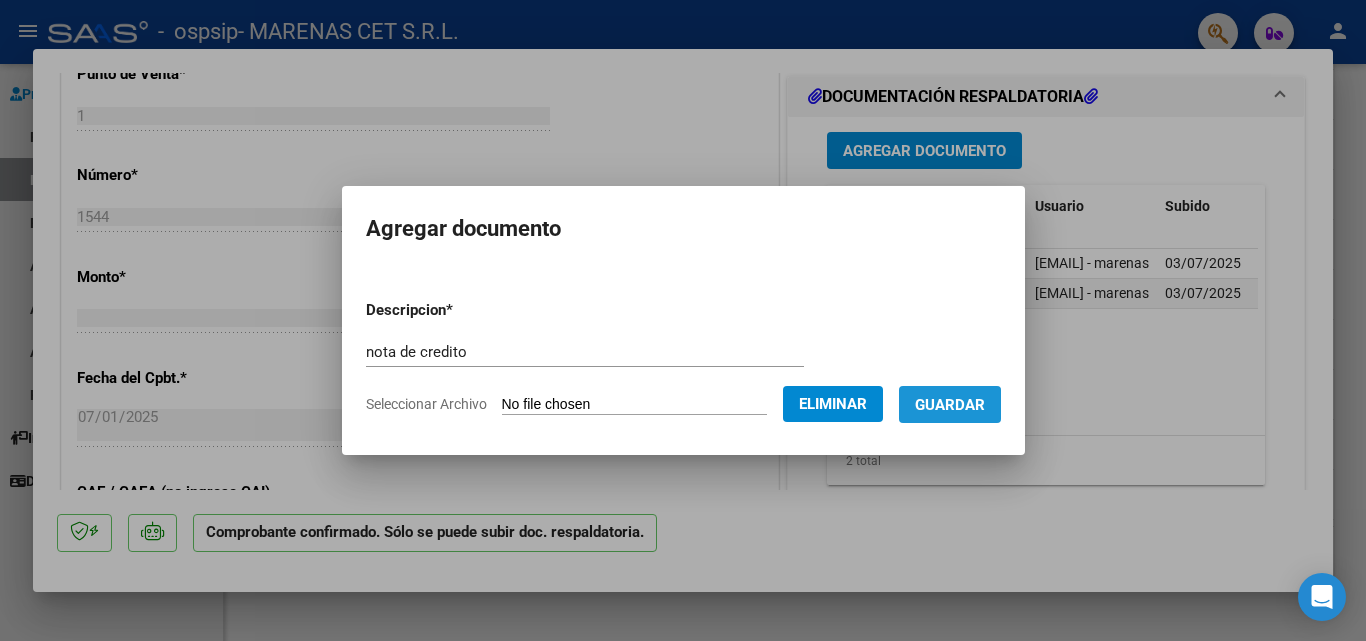 click on "Guardar" at bounding box center [950, 405] 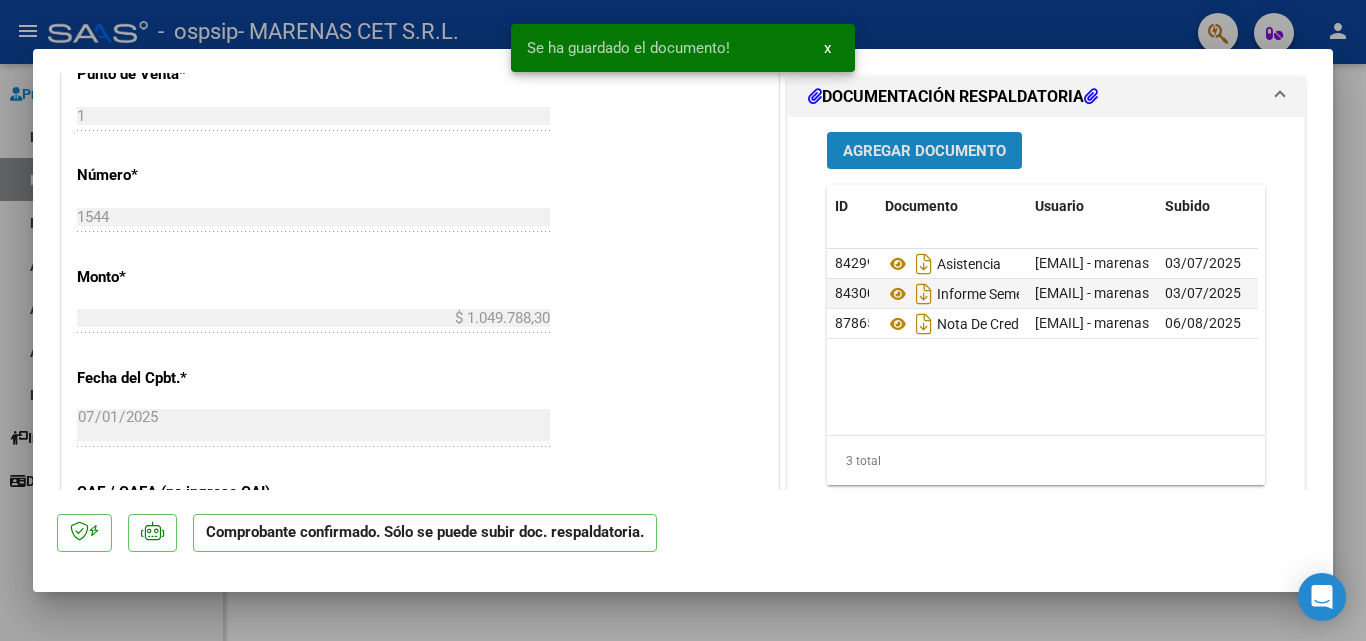 click on "Agregar Documento" at bounding box center [924, 151] 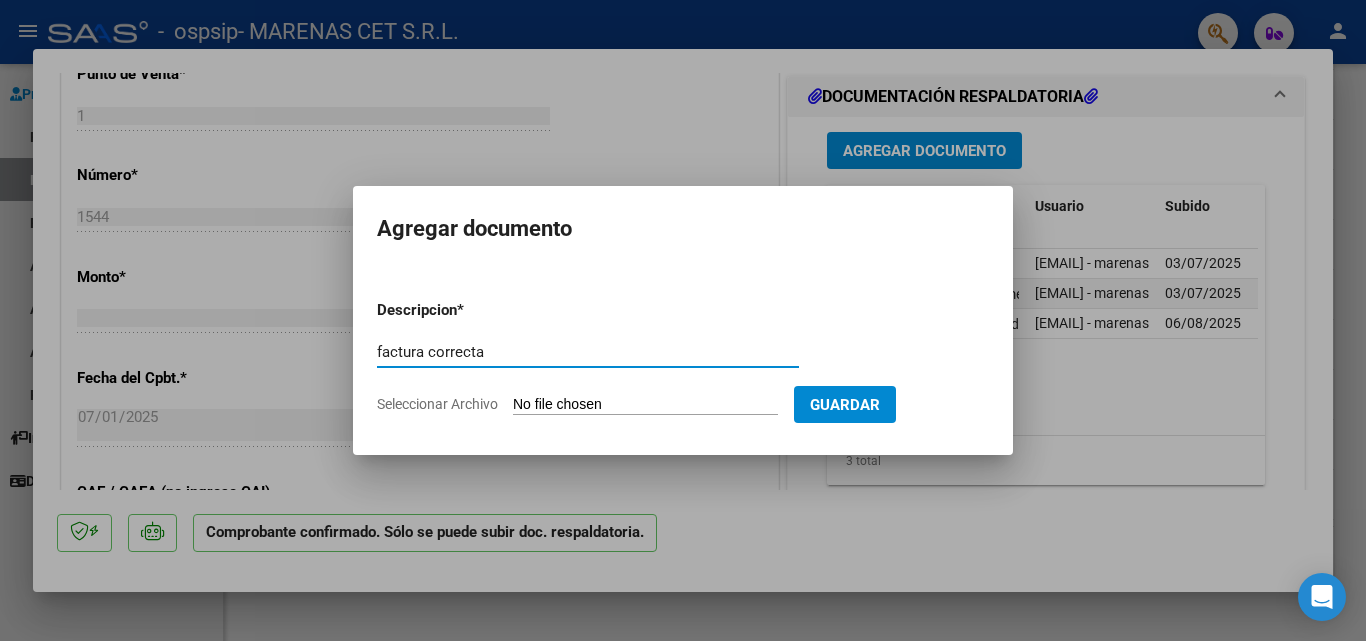 type on "factura correcta" 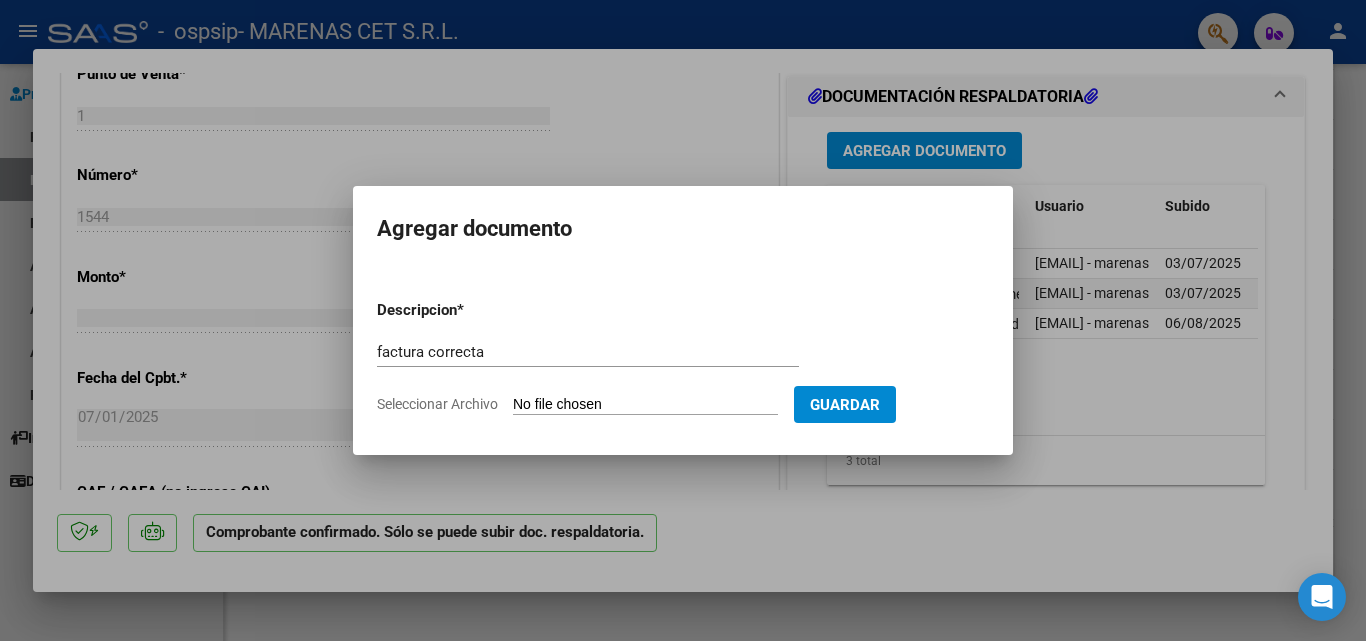 type on "C:\fakepath\[NAME] [LASTNAME].pdf" 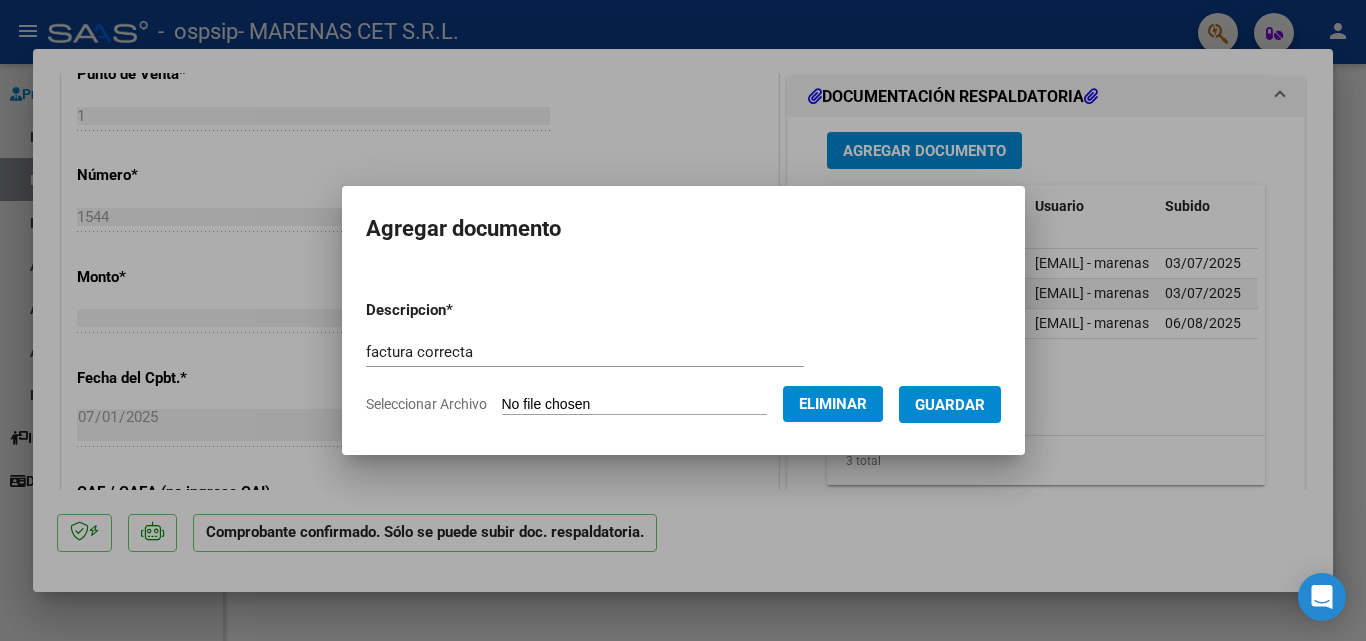 click on "Guardar" at bounding box center [950, 405] 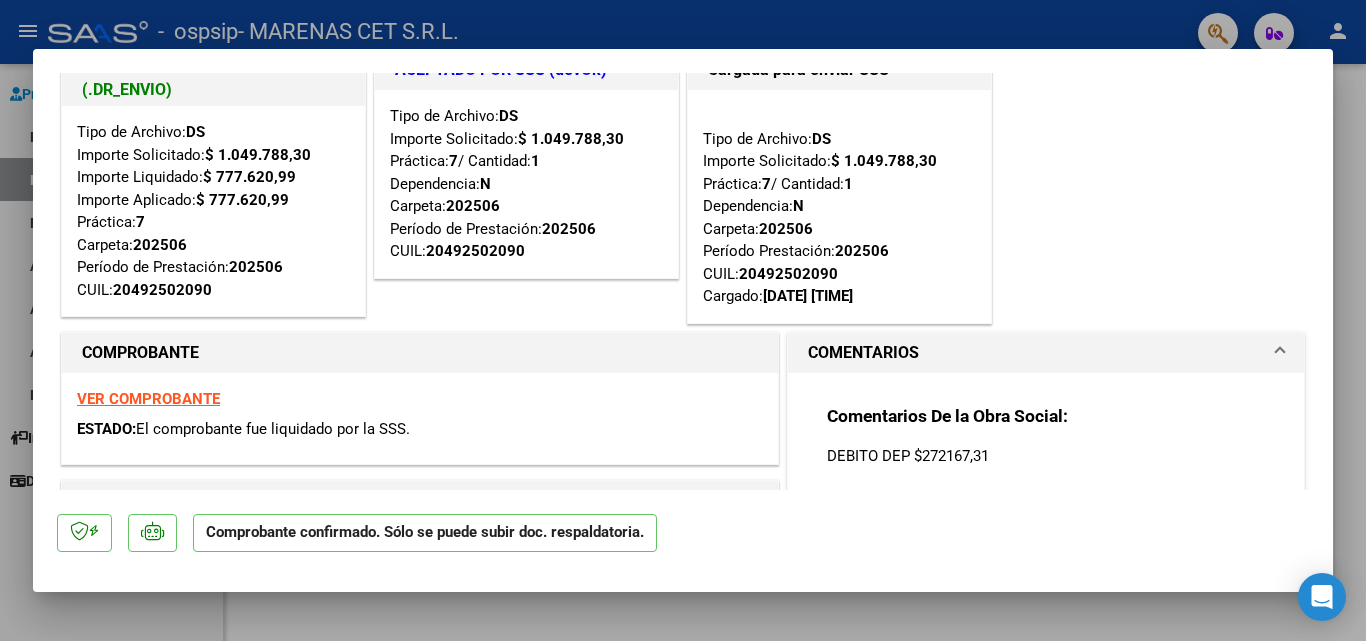 scroll, scrollTop: 0, scrollLeft: 0, axis: both 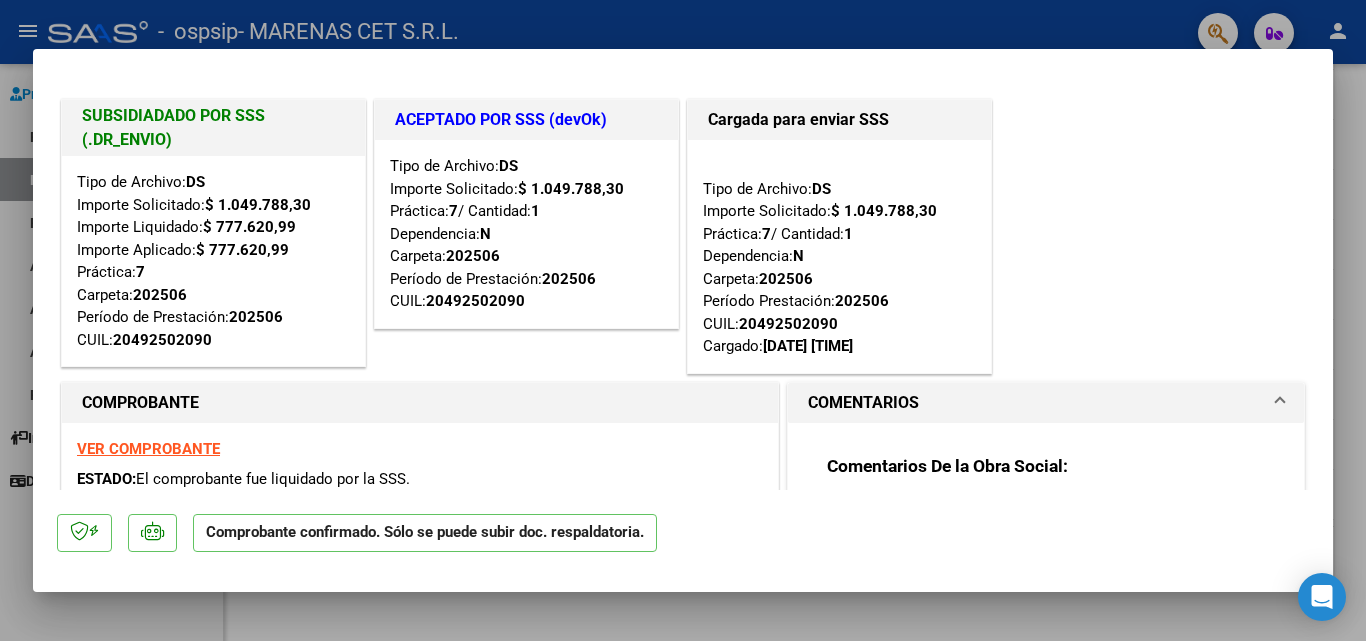 type 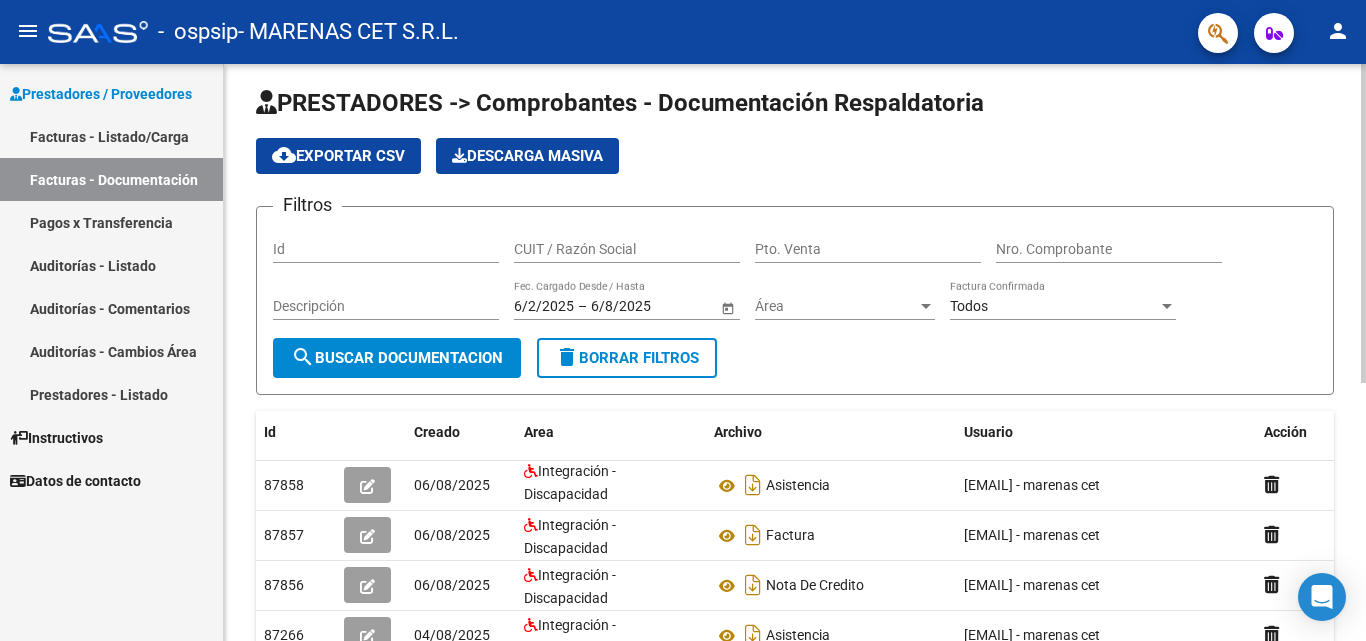 scroll, scrollTop: 0, scrollLeft: 0, axis: both 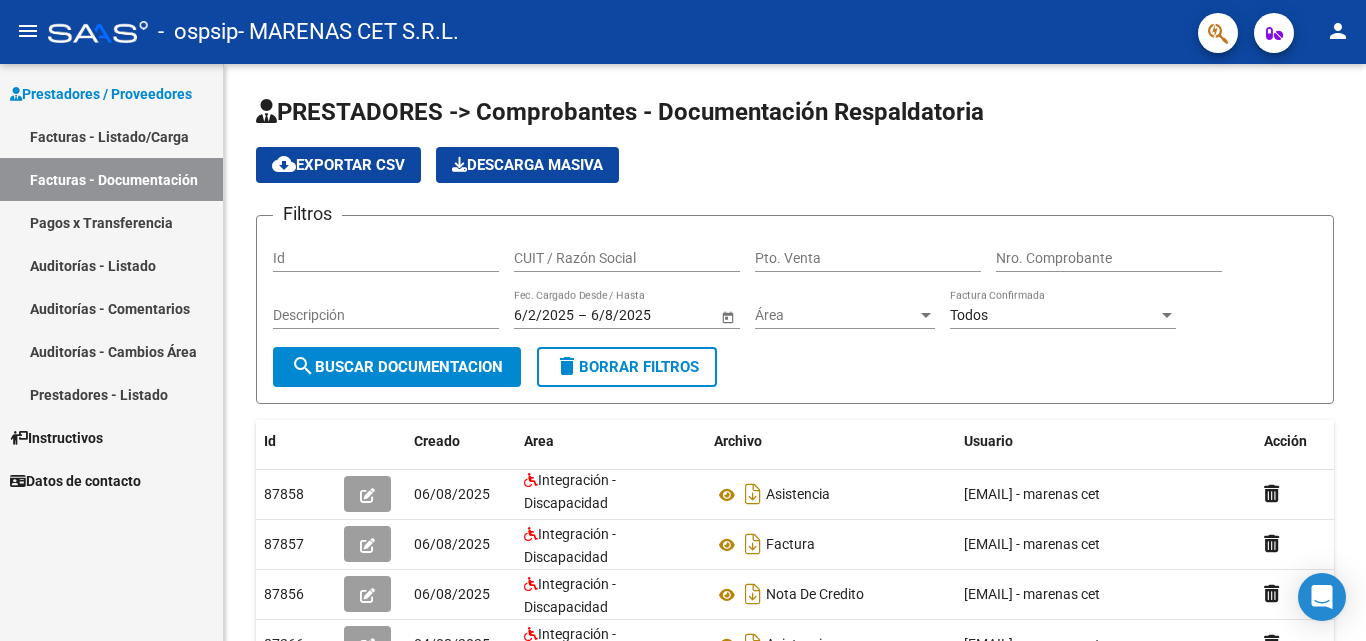 click on "Facturas - Listado/Carga" at bounding box center (111, 136) 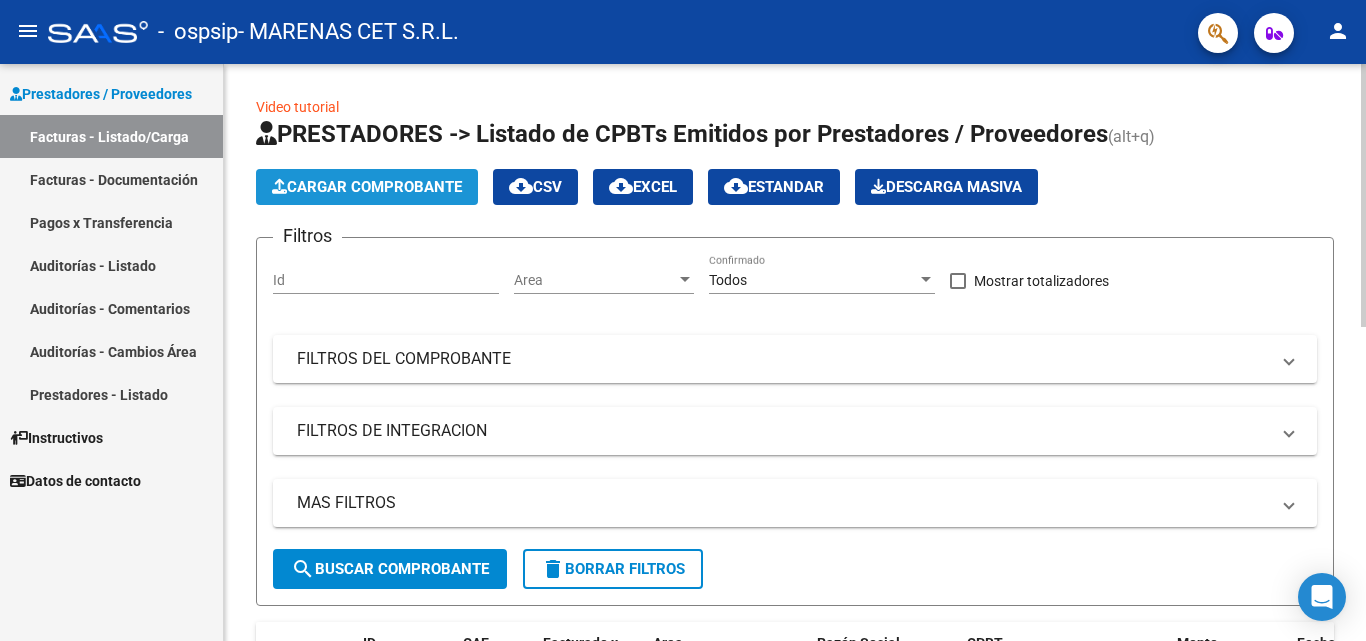 click on "Cargar Comprobante" 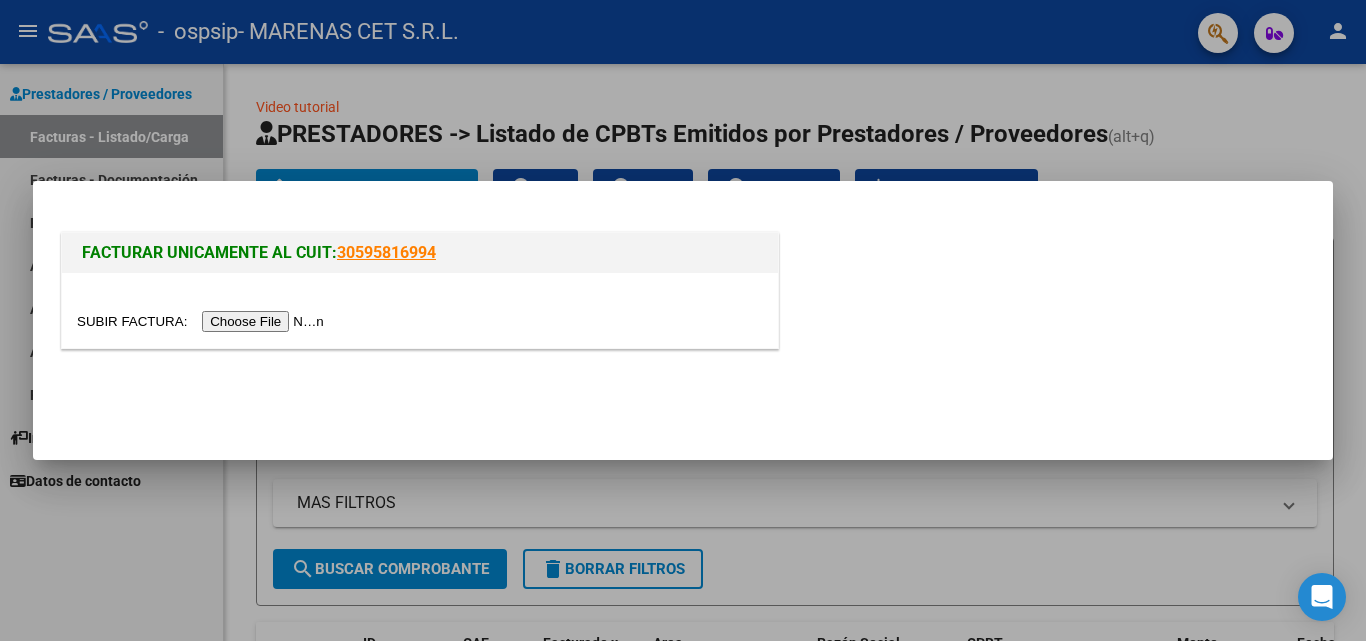 click at bounding box center (203, 321) 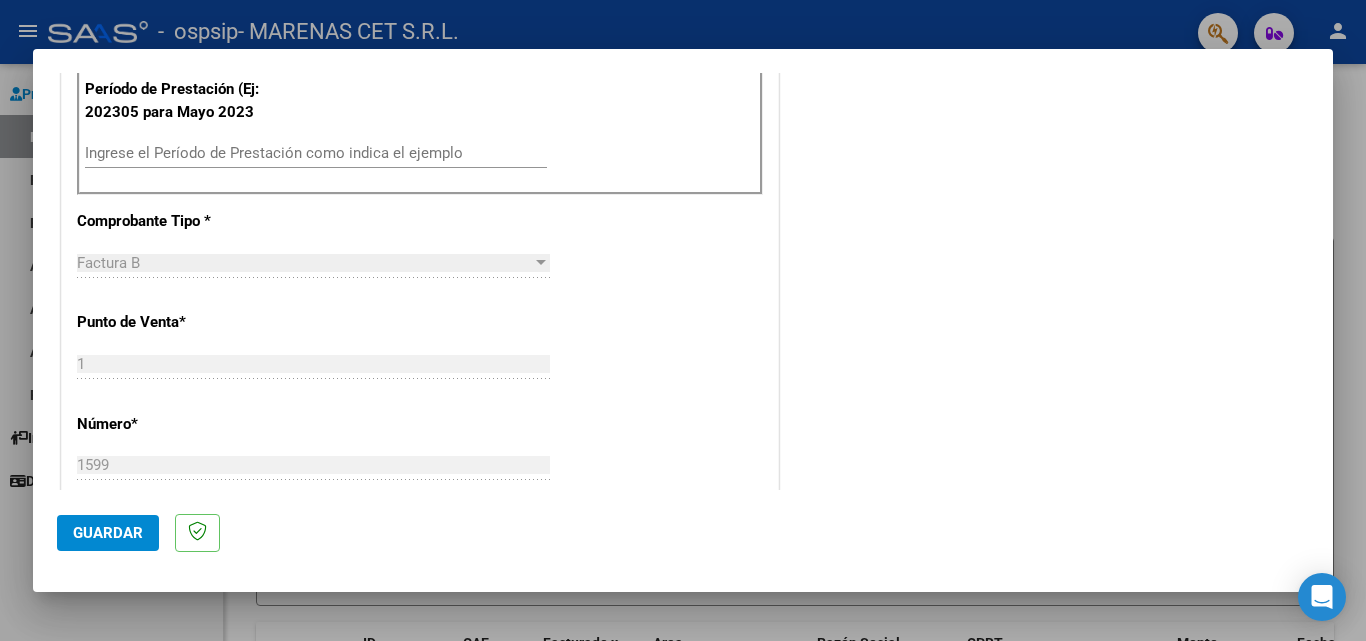 scroll, scrollTop: 600, scrollLeft: 0, axis: vertical 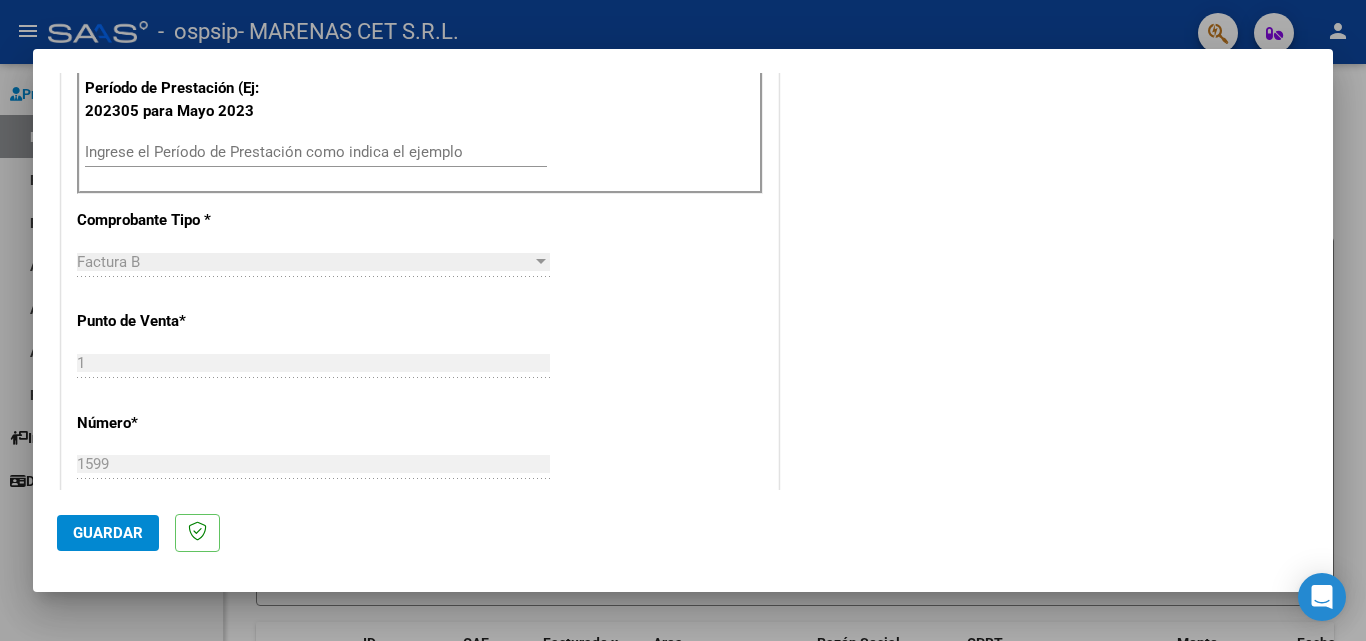 click on "Ingrese el Período de Prestación como indica el ejemplo" at bounding box center (316, 152) 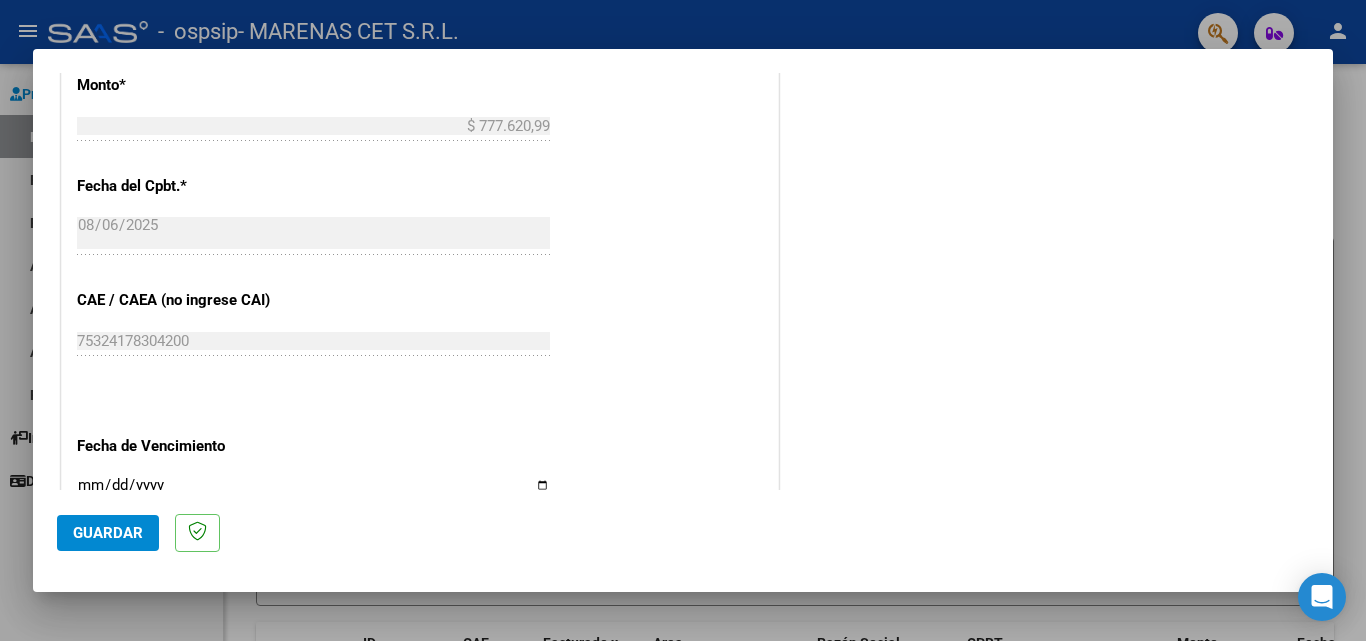 scroll, scrollTop: 1100, scrollLeft: 0, axis: vertical 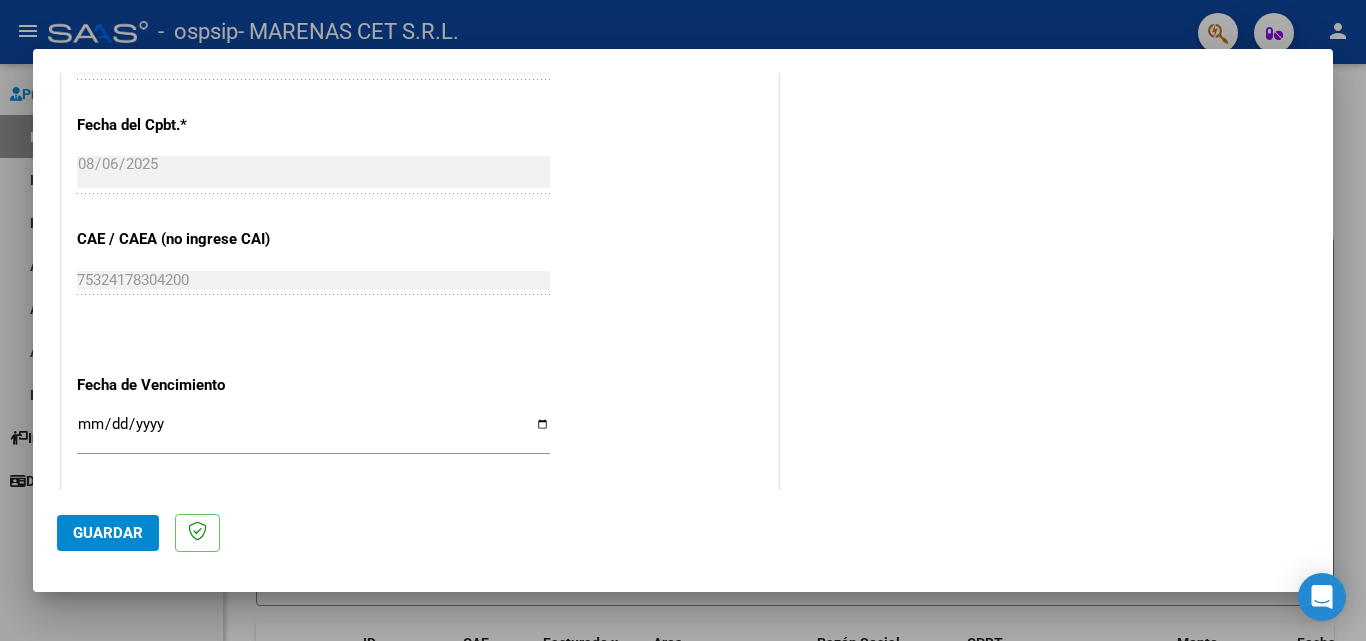 type on "202506" 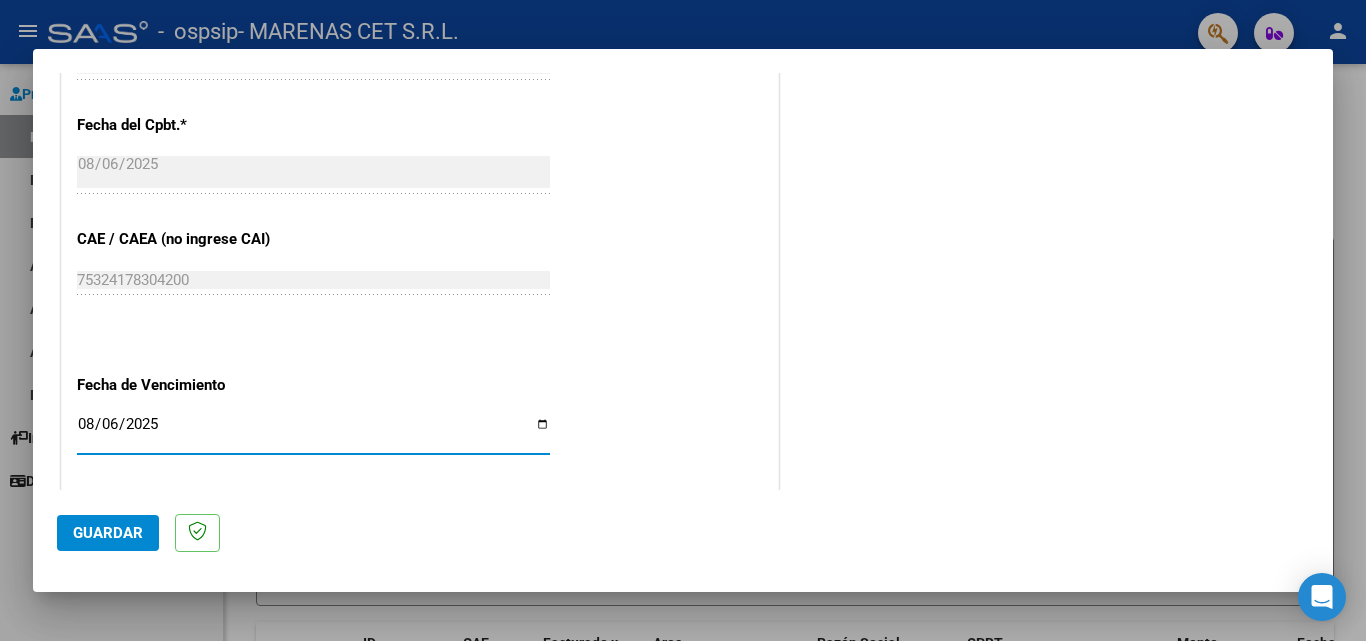 type on "2025-08-06" 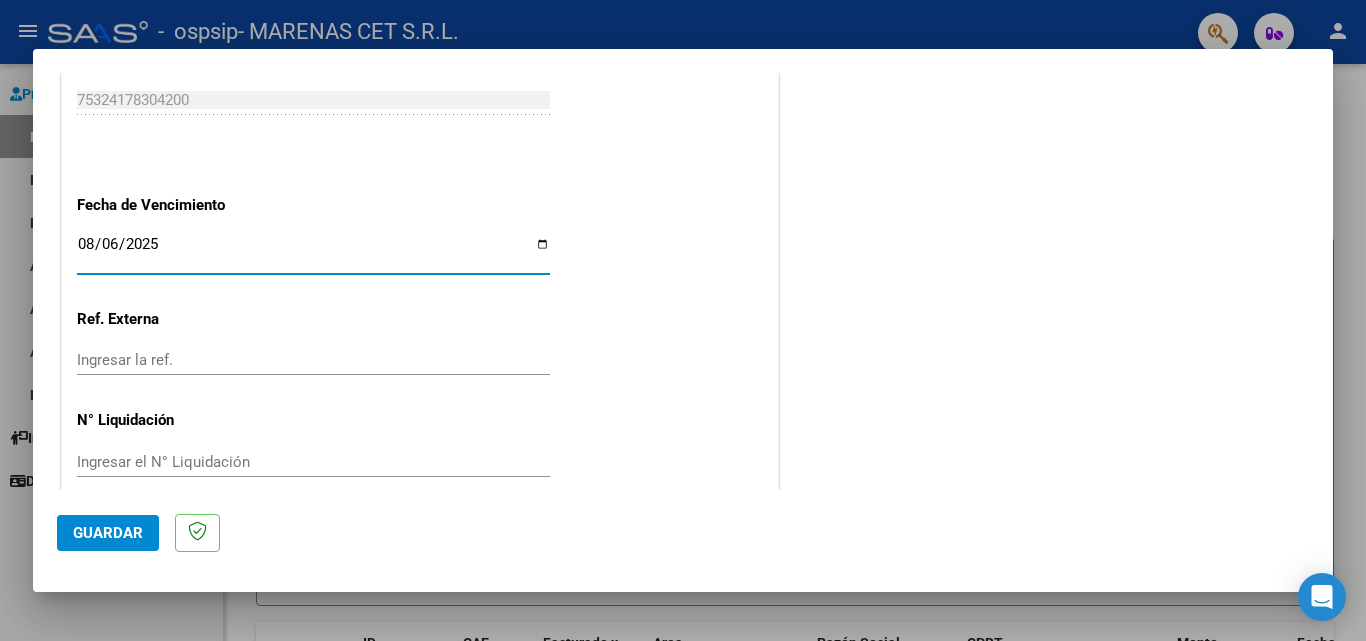 scroll, scrollTop: 1305, scrollLeft: 0, axis: vertical 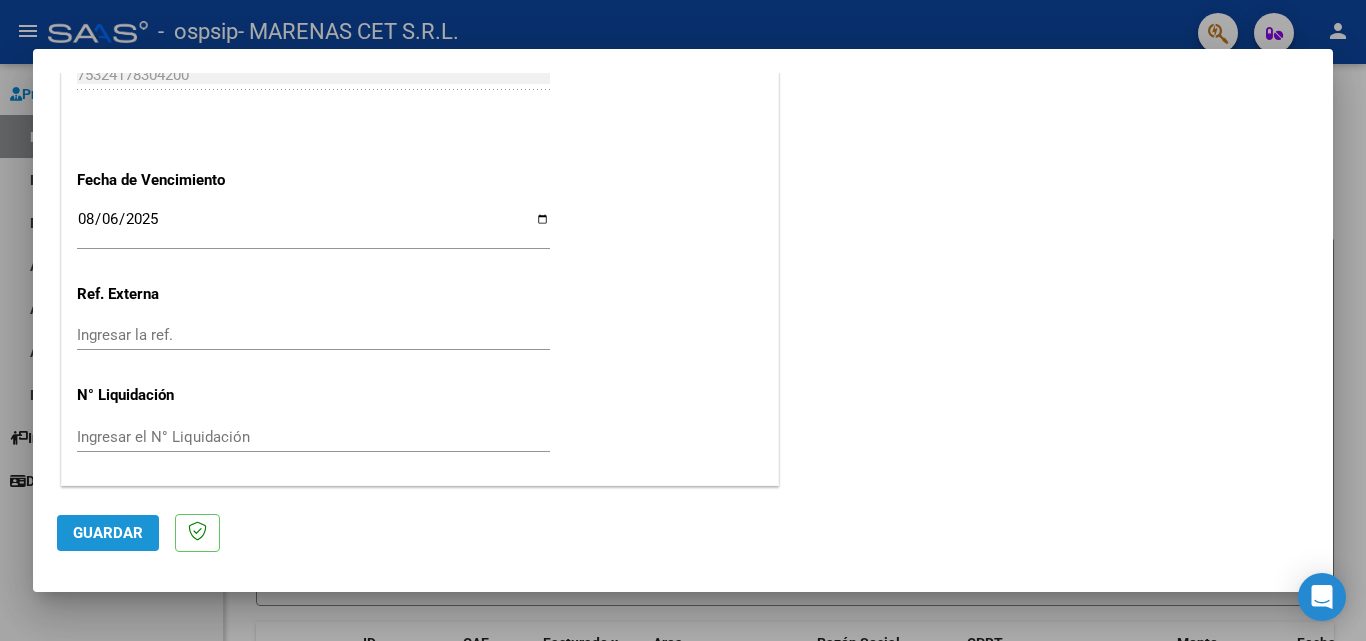 click on "Guardar" 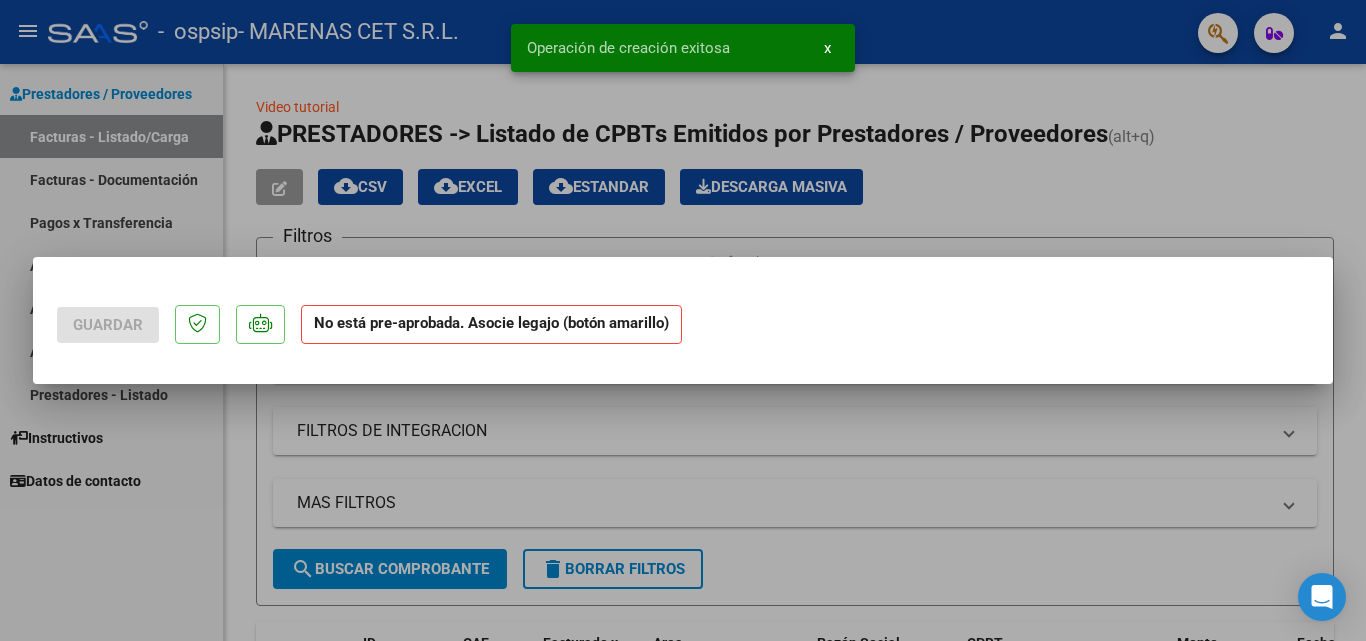 scroll, scrollTop: 0, scrollLeft: 0, axis: both 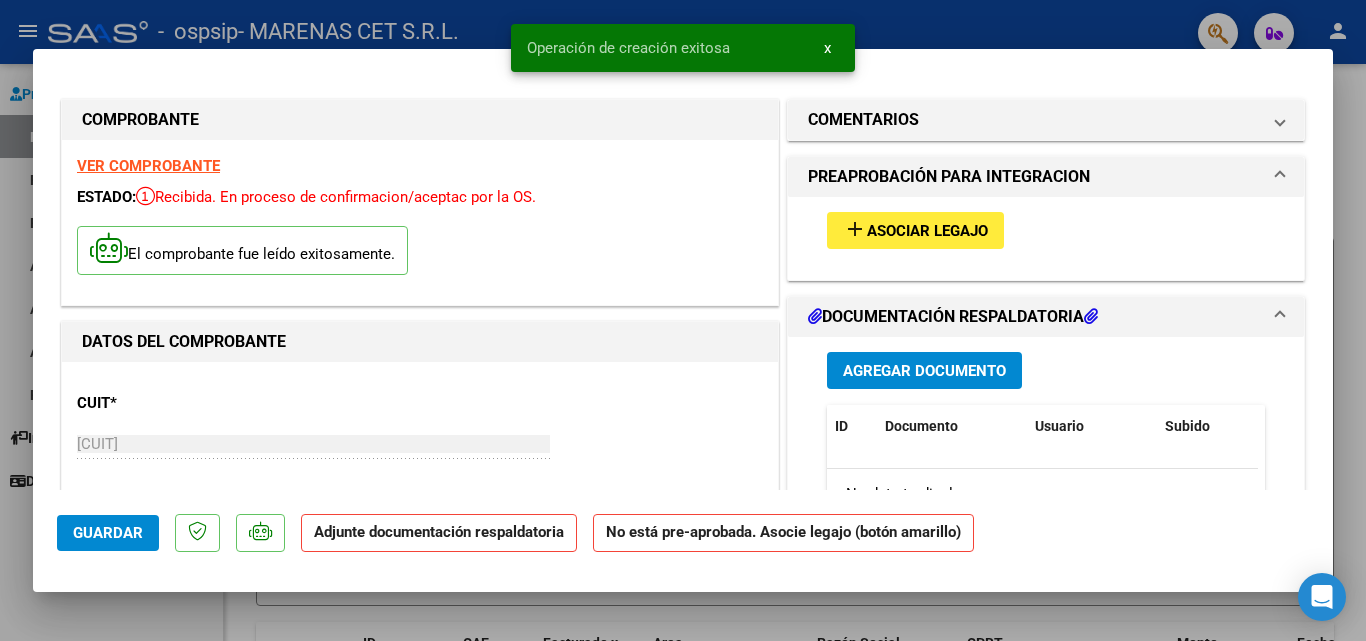 click on "add" at bounding box center (855, 229) 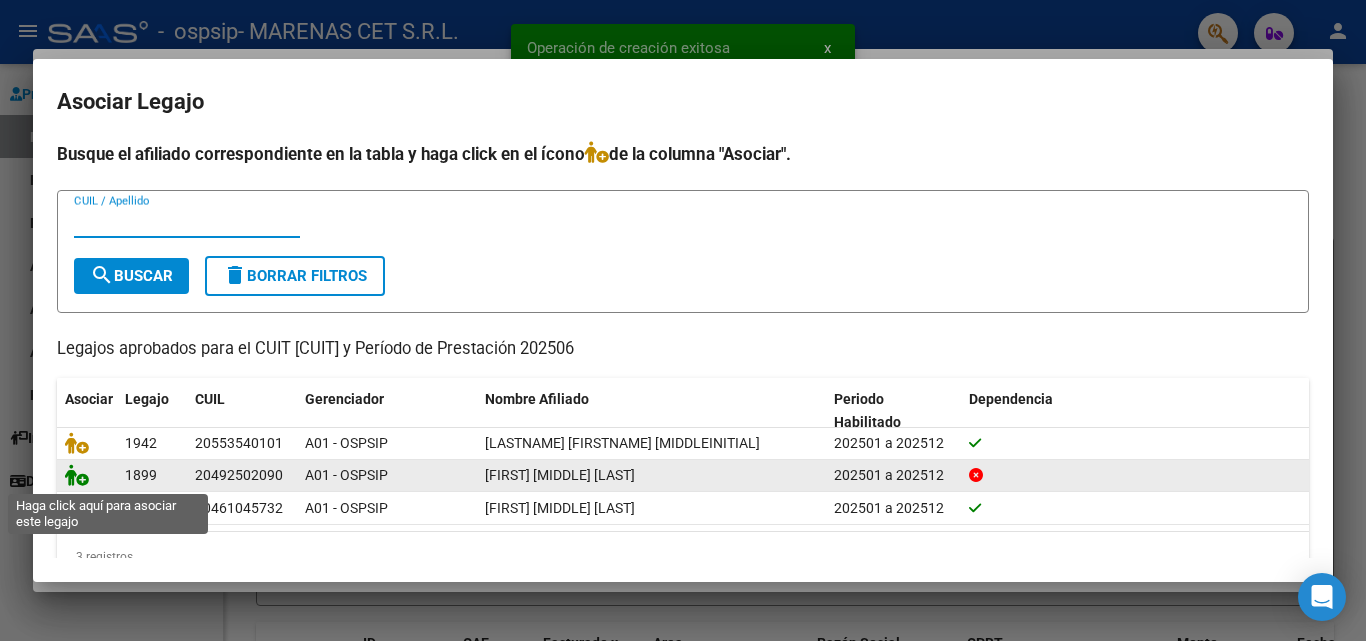 click 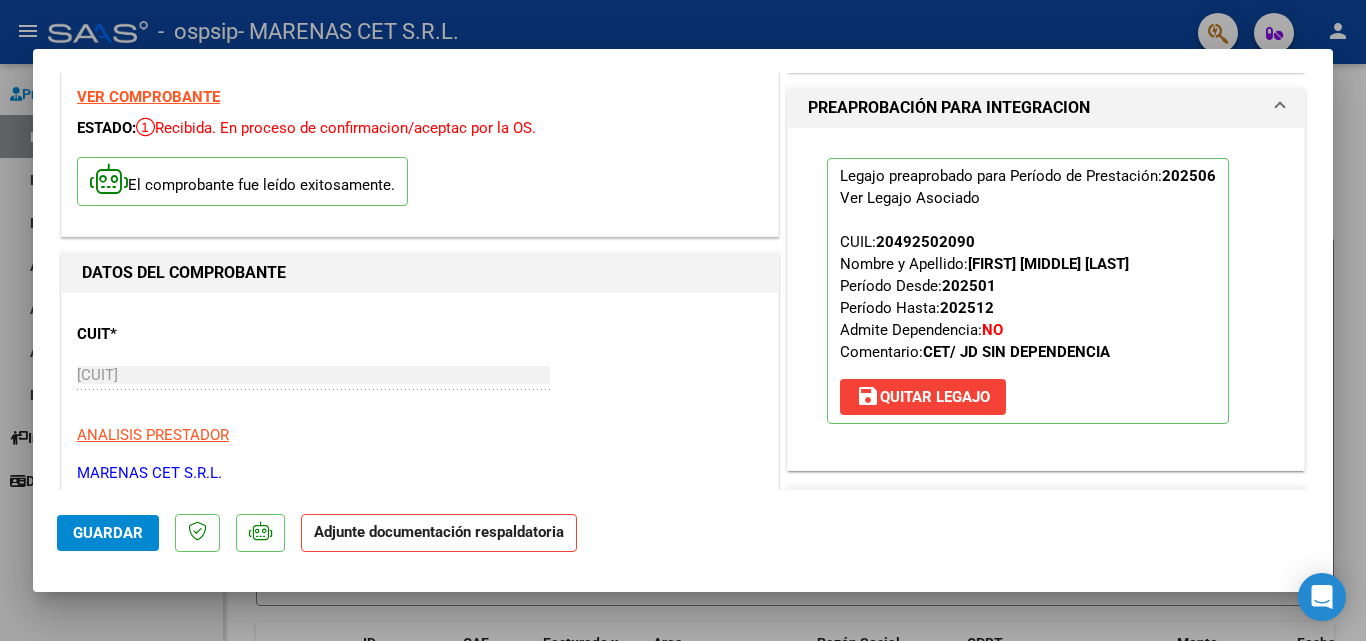 scroll, scrollTop: 300, scrollLeft: 0, axis: vertical 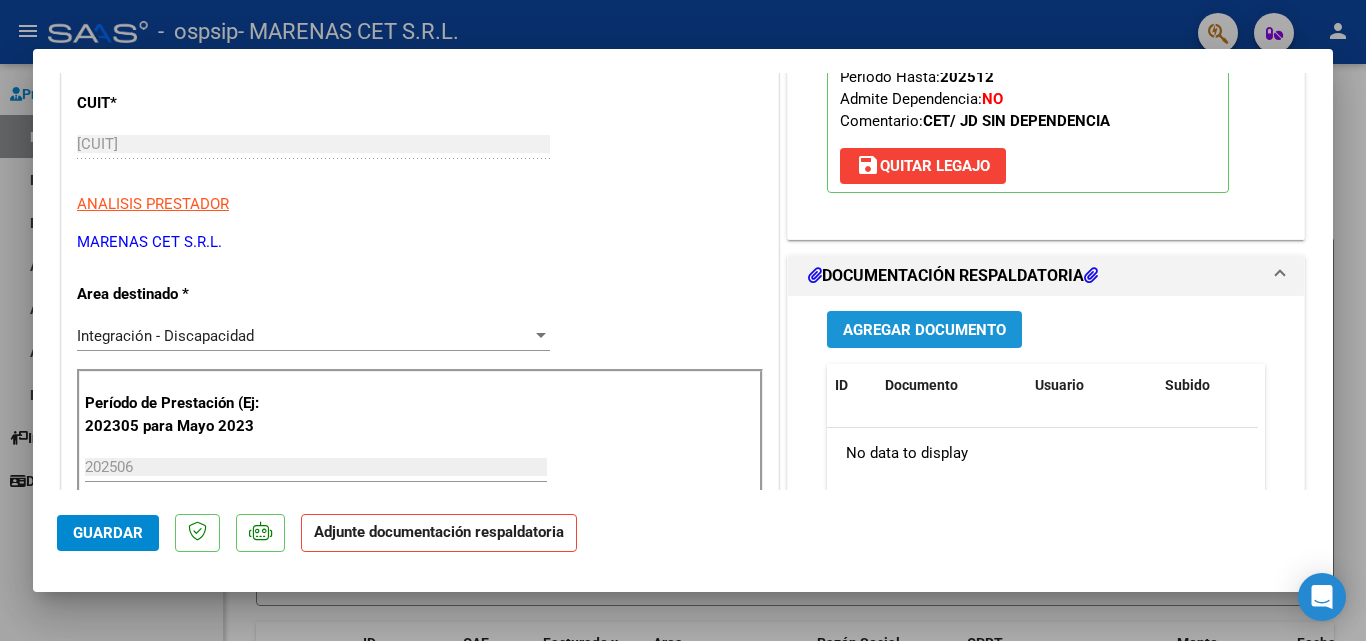 click on "Agregar Documento" at bounding box center (924, 330) 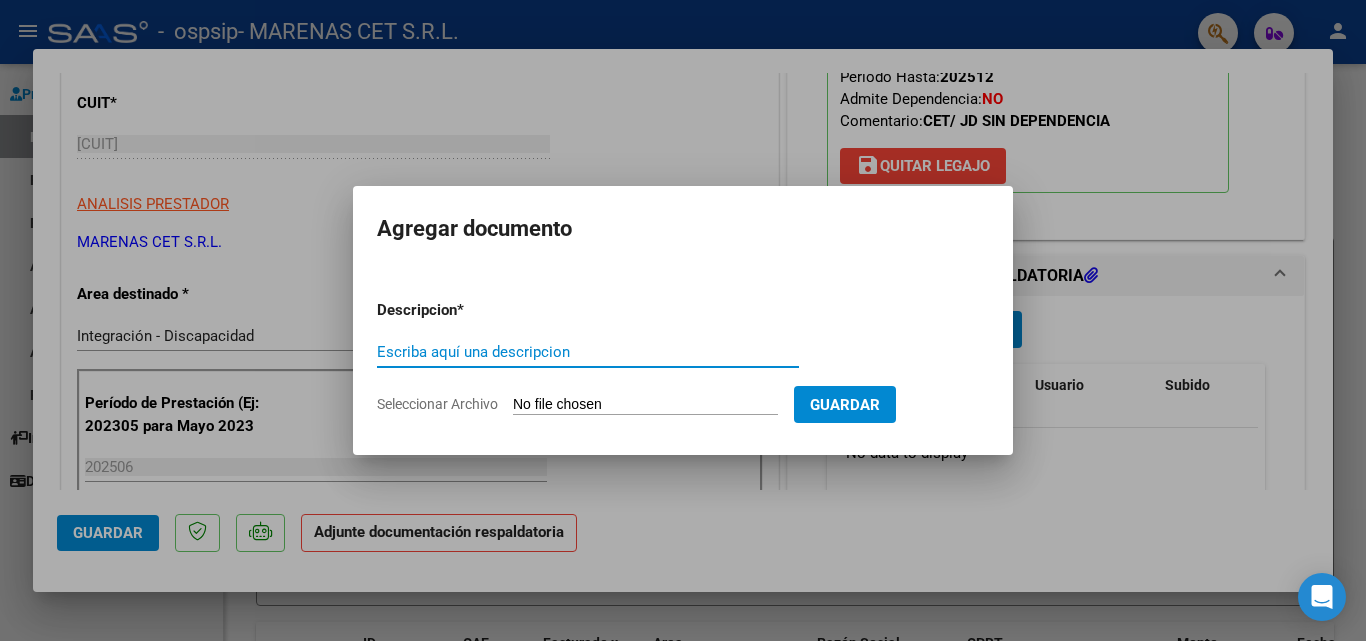 click on "Escriba aquí una descripcion" at bounding box center (588, 352) 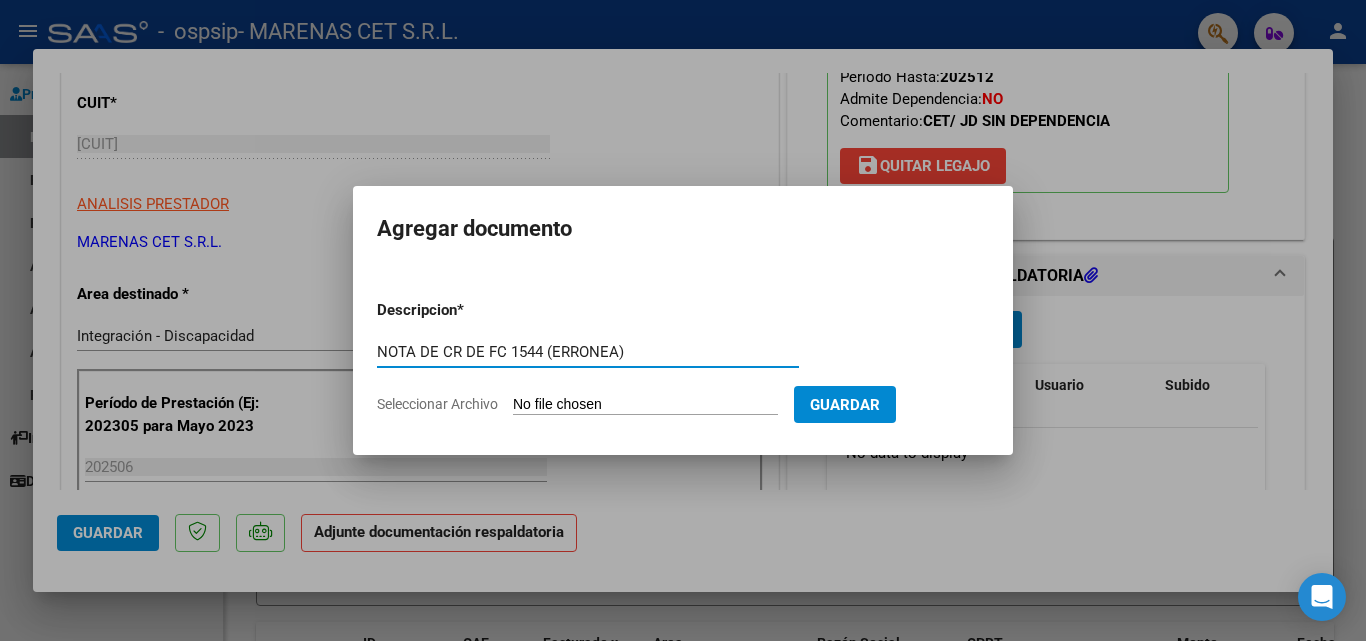 type on "NOTA DE CR DE FC 1544 (ERRONEA)" 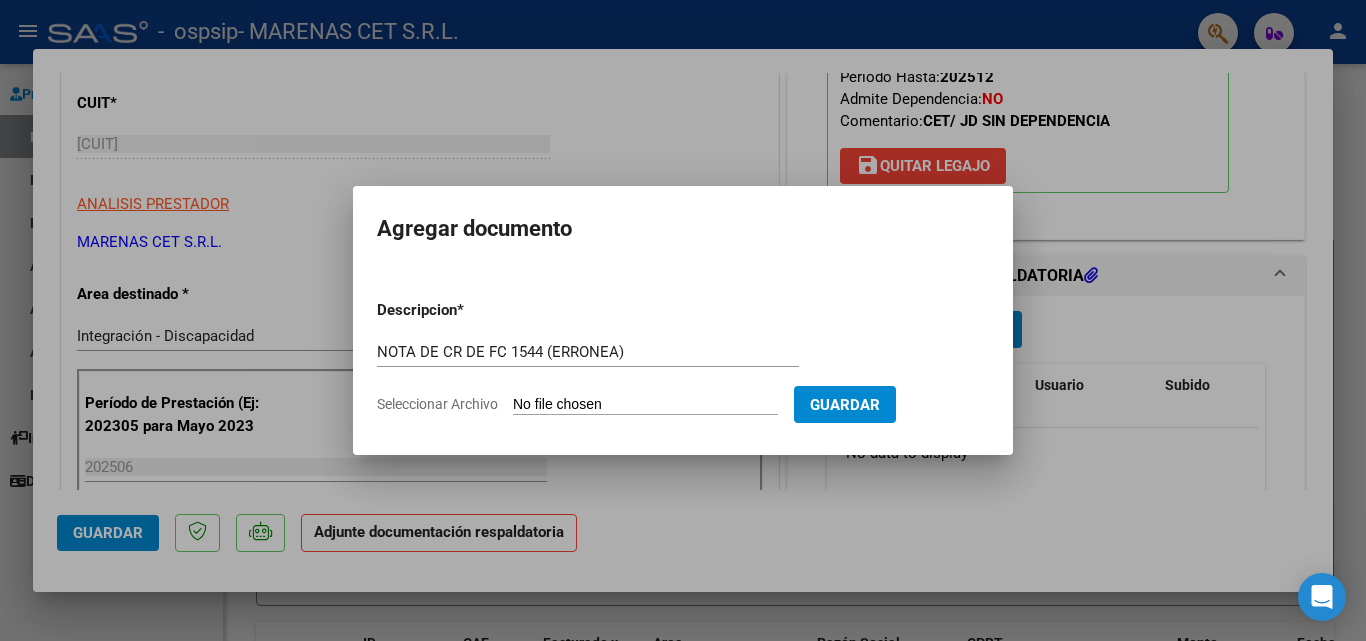 type on "C:\fakepath\[NAME] [LASTNAME].pdf" 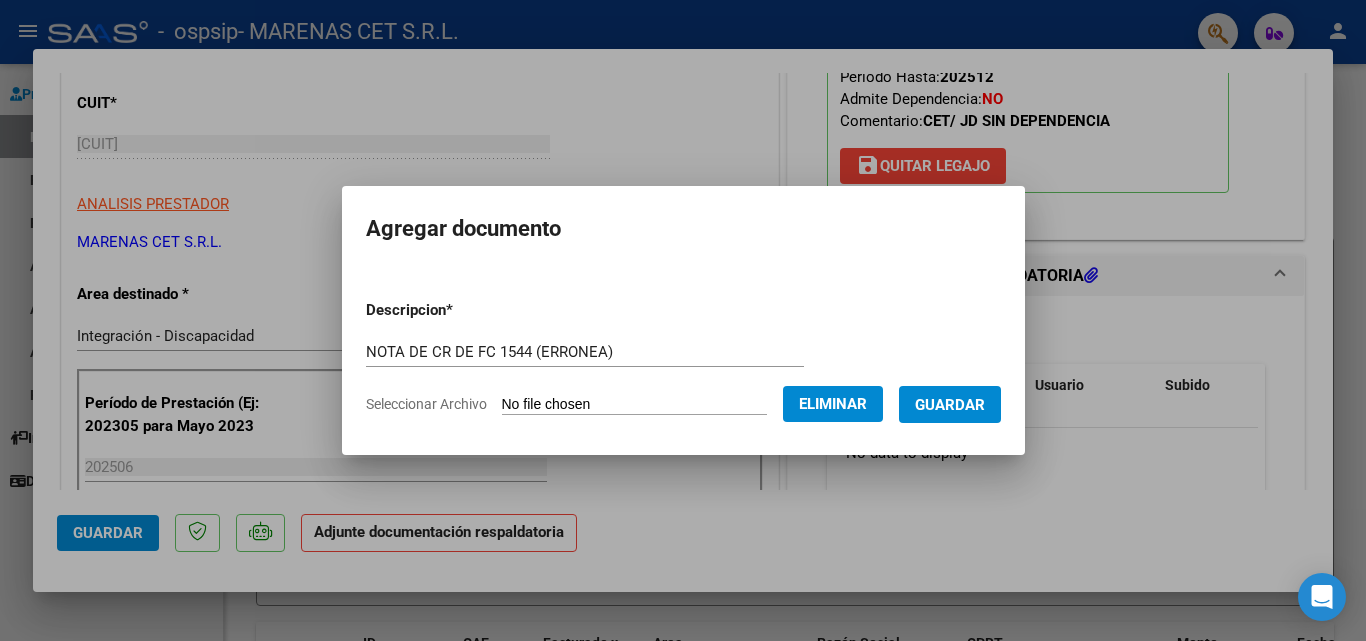 click on "Guardar" at bounding box center [950, 405] 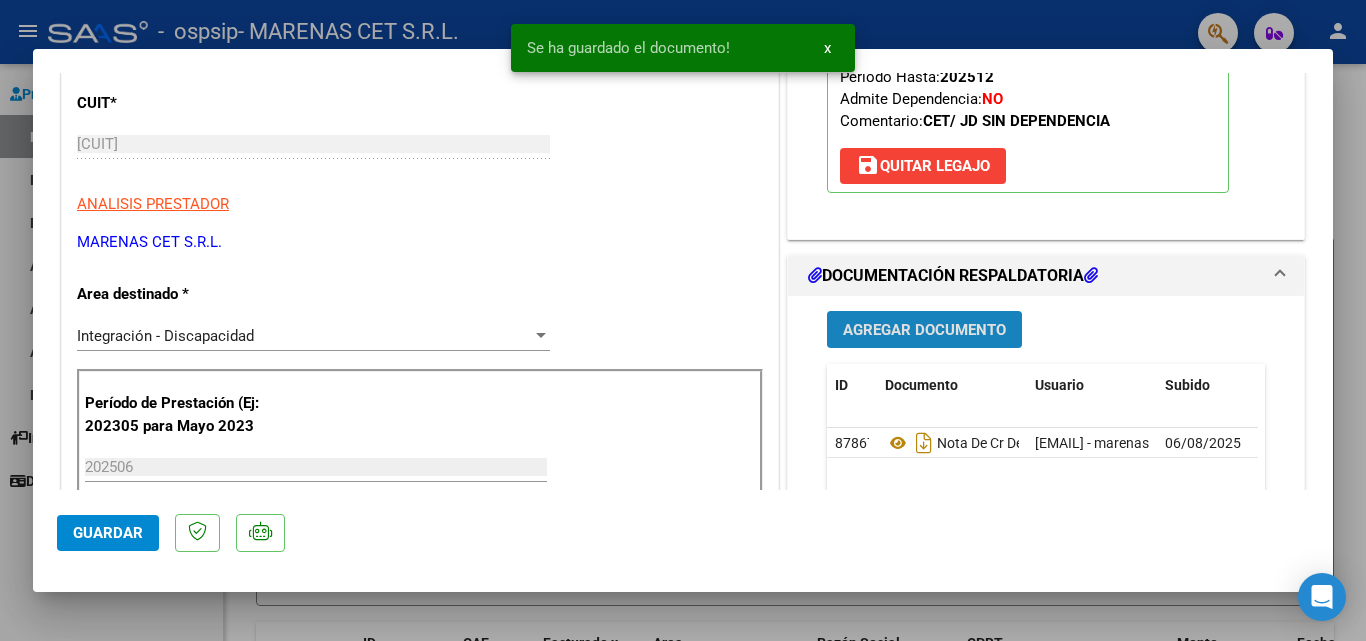 click on "Agregar Documento" at bounding box center [924, 330] 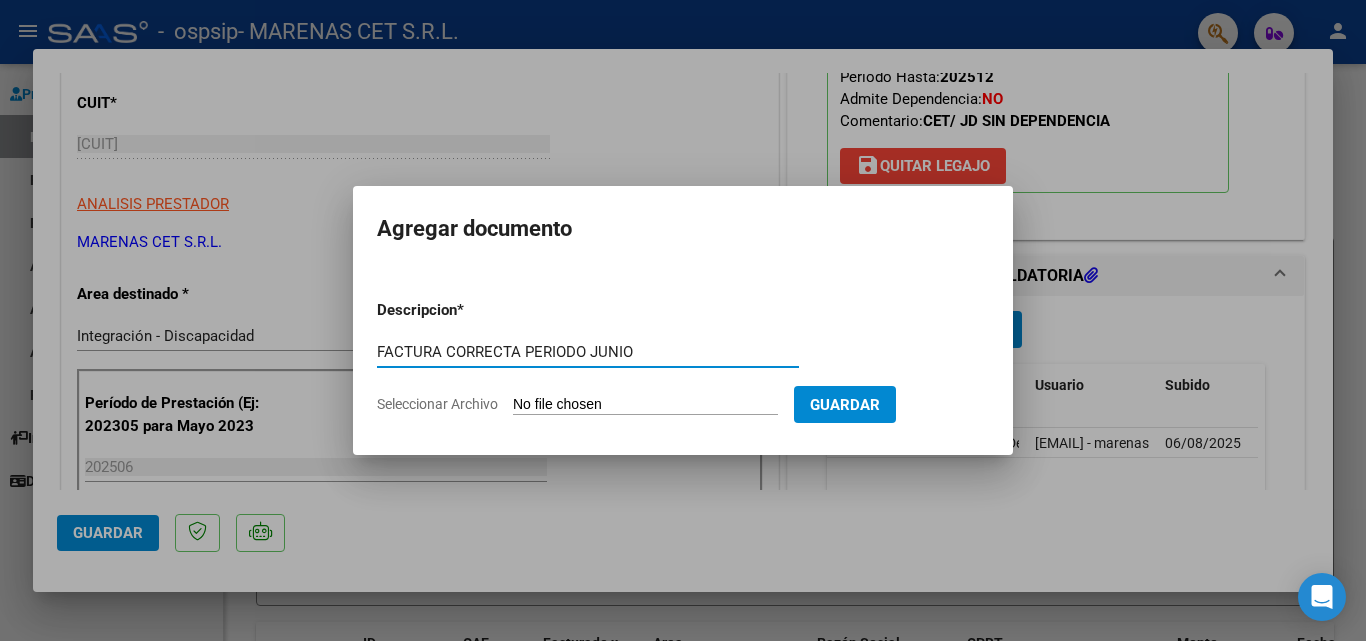 type on "FACTURA CORRECTA PERIODO JUNIO" 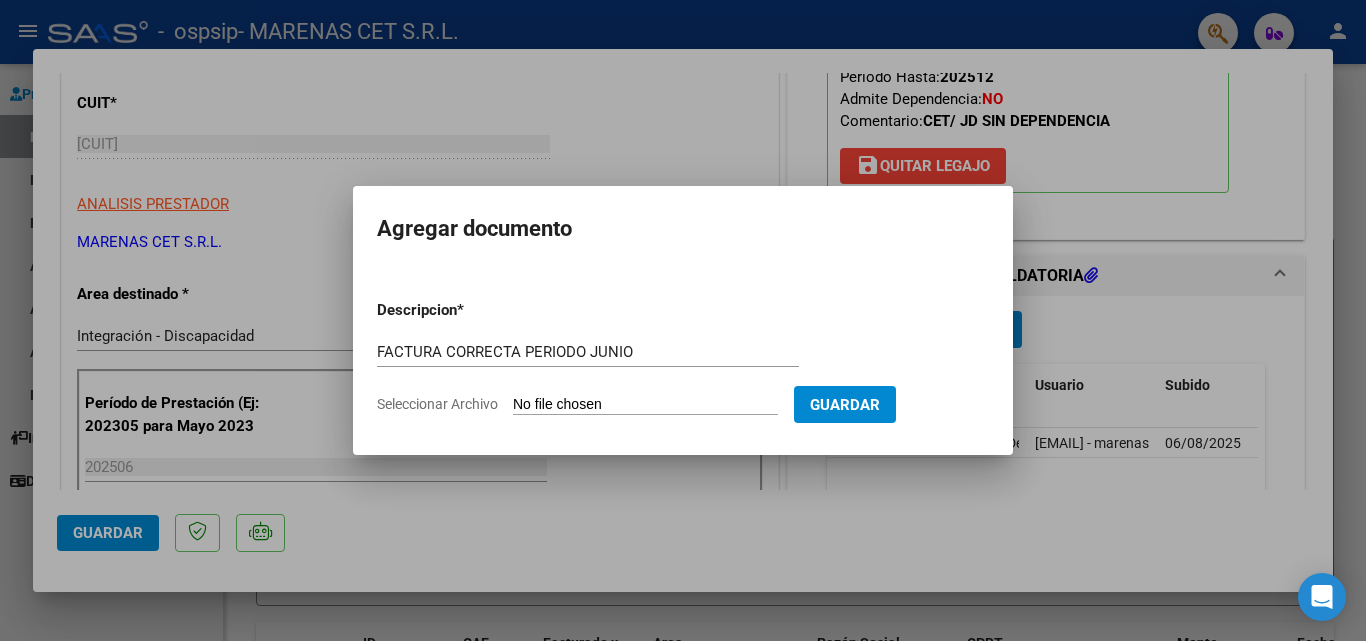 type on "C:\fakepath\[NAME] [LASTNAME].pdf" 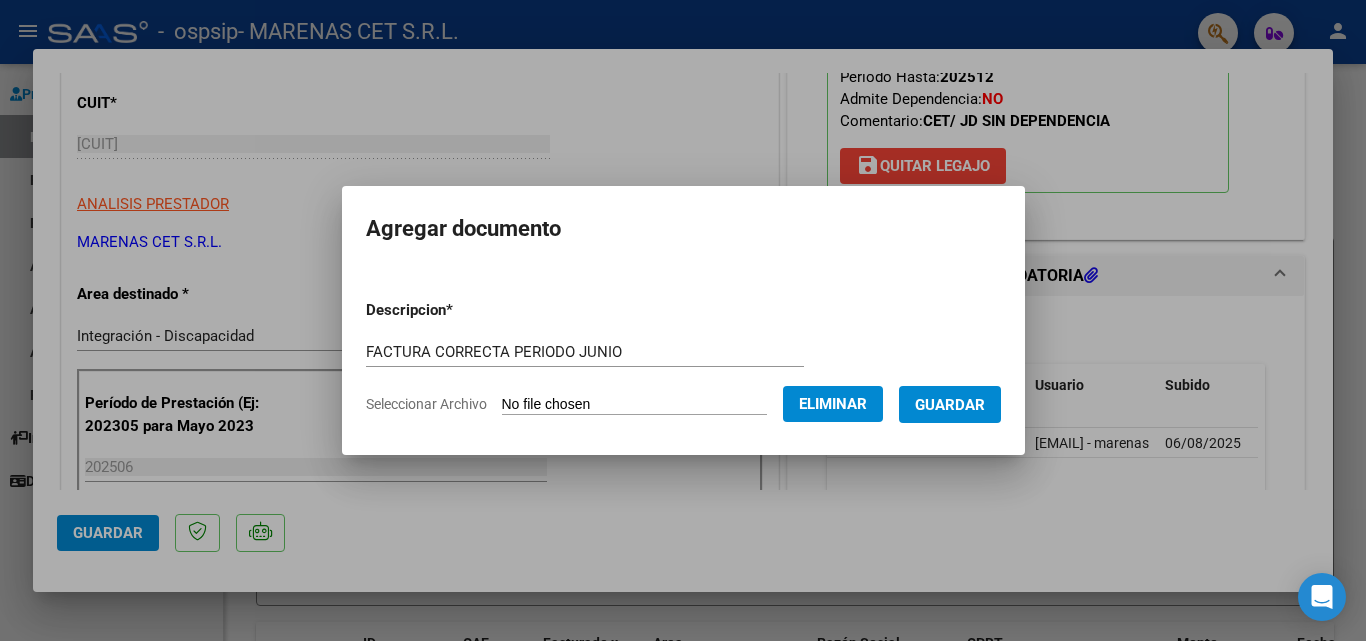 click on "Guardar" at bounding box center (950, 405) 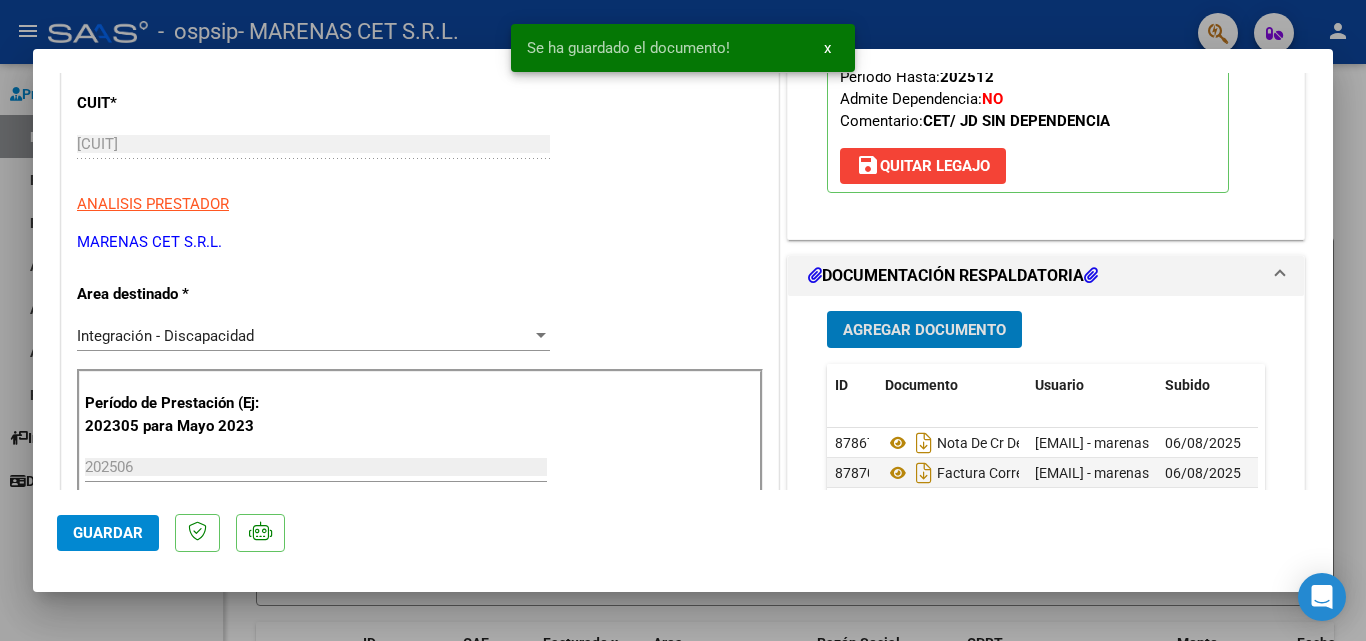 click on "Agregar Documento" at bounding box center (924, 330) 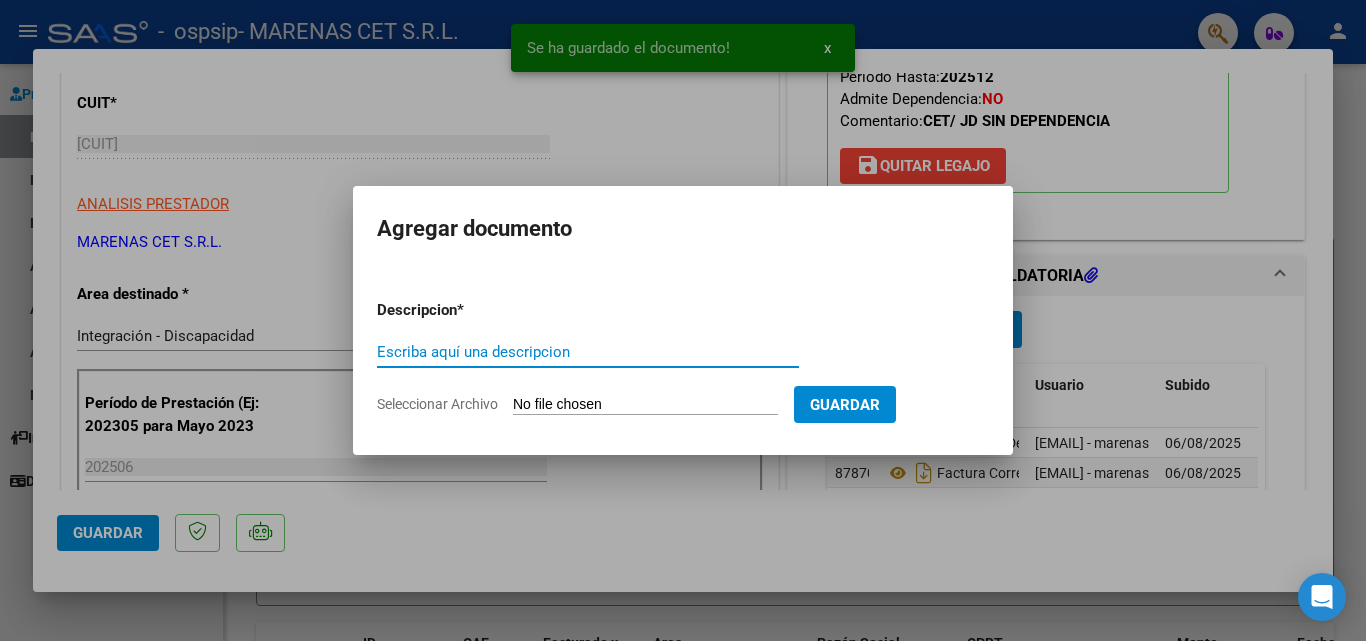 click on "Escriba aquí una descripcion" at bounding box center [588, 352] 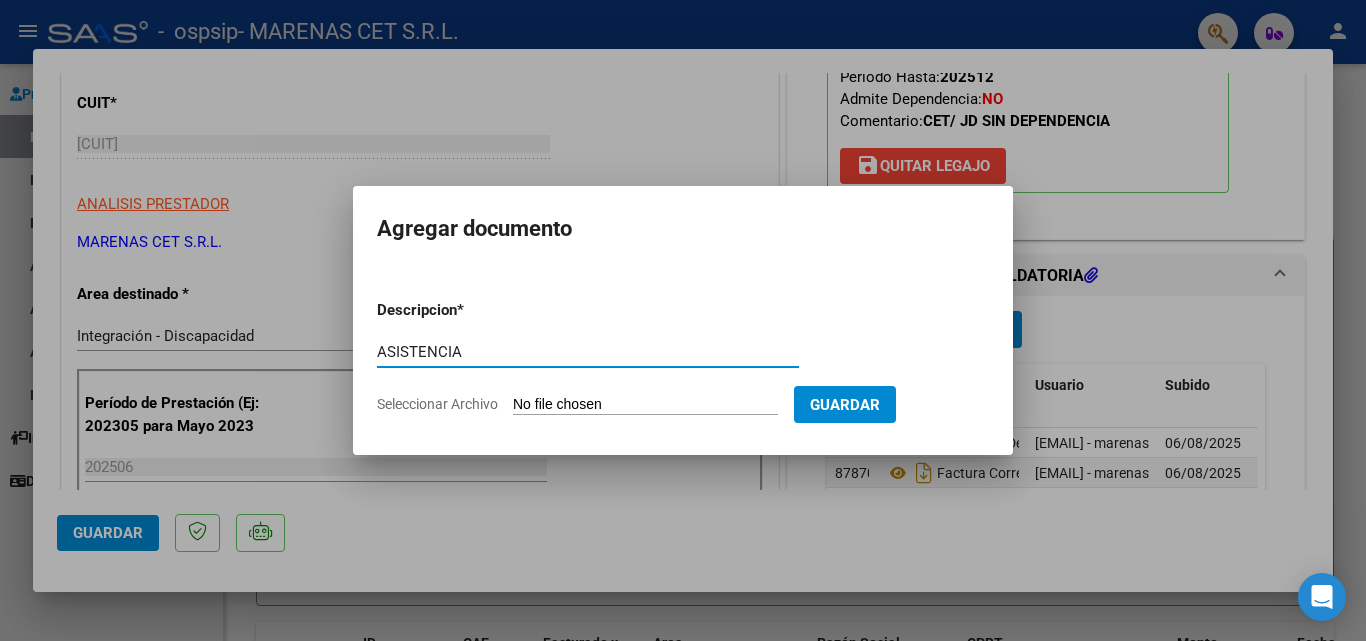 type on "ASISTENCIA" 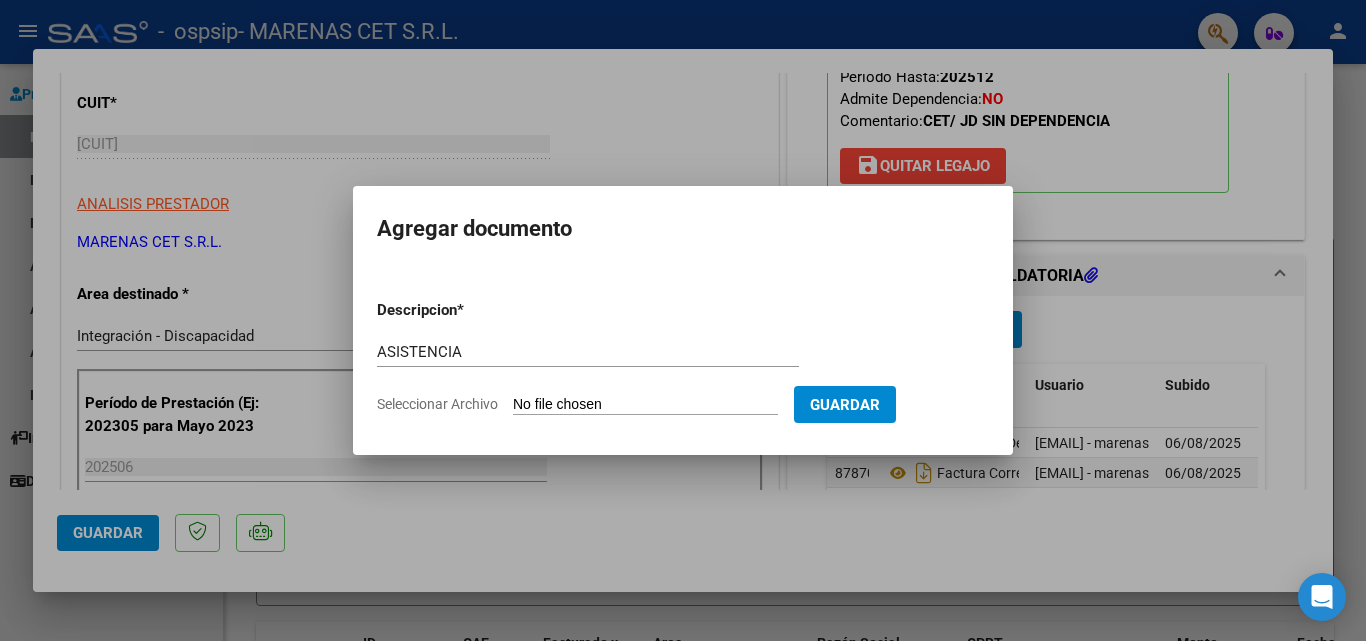 click on "Seleccionar Archivo" 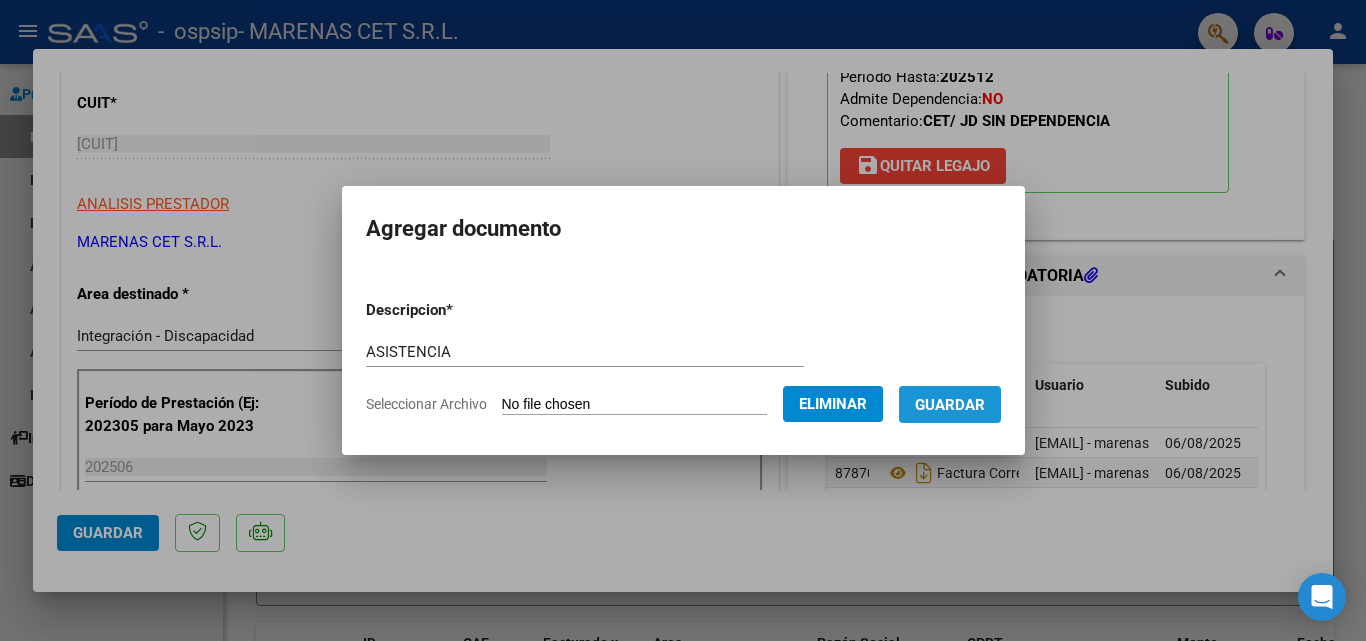 click on "Guardar" at bounding box center (950, 405) 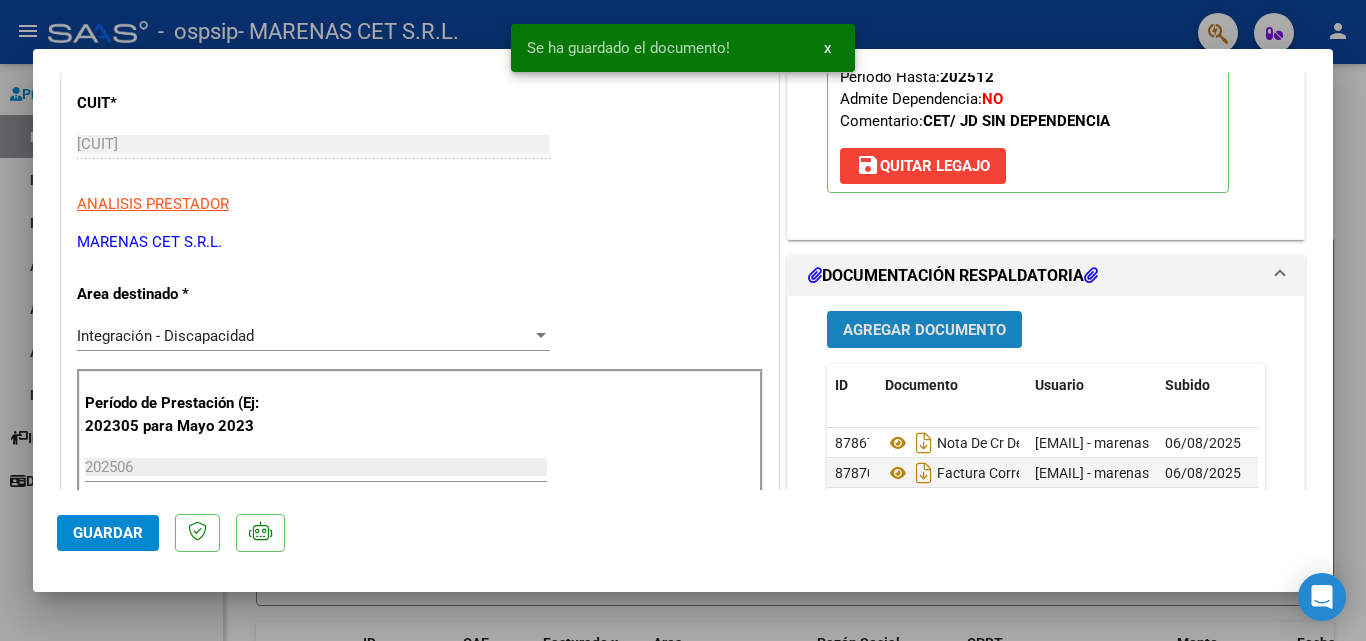 click on "Agregar Documento" at bounding box center [924, 330] 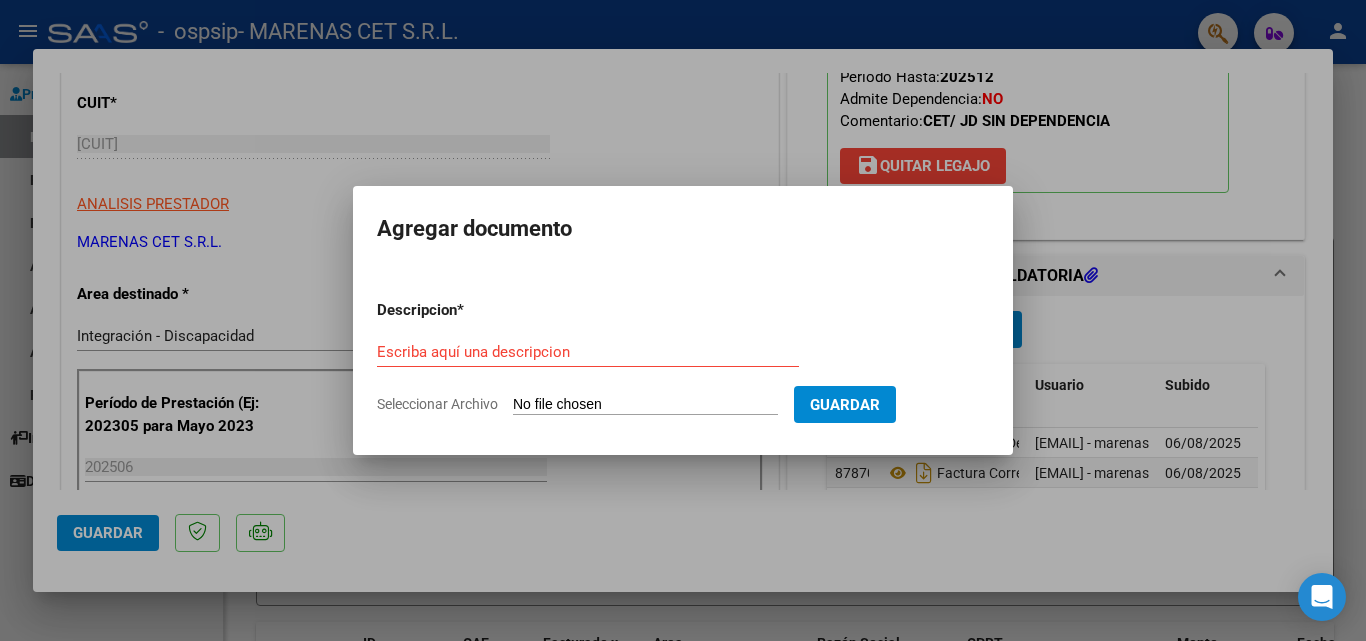 click on "Escriba aquí una descripcion" at bounding box center [588, 352] 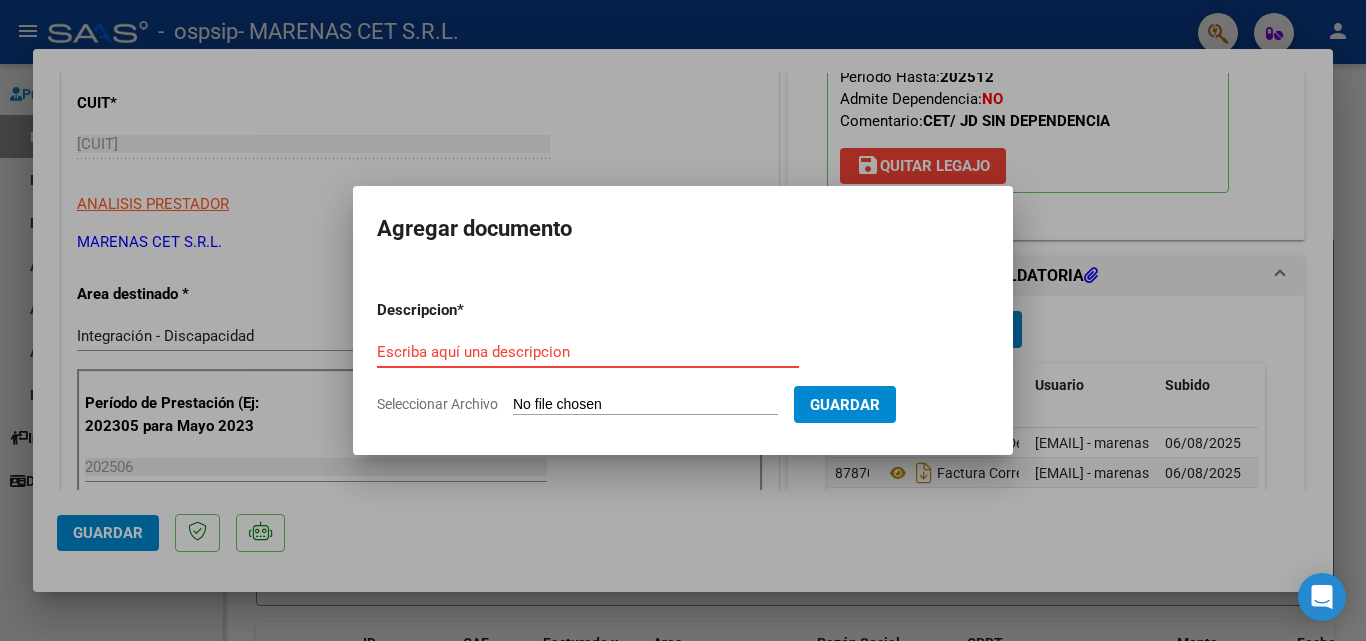 click on "Escriba aquí una descripcion" at bounding box center [588, 352] 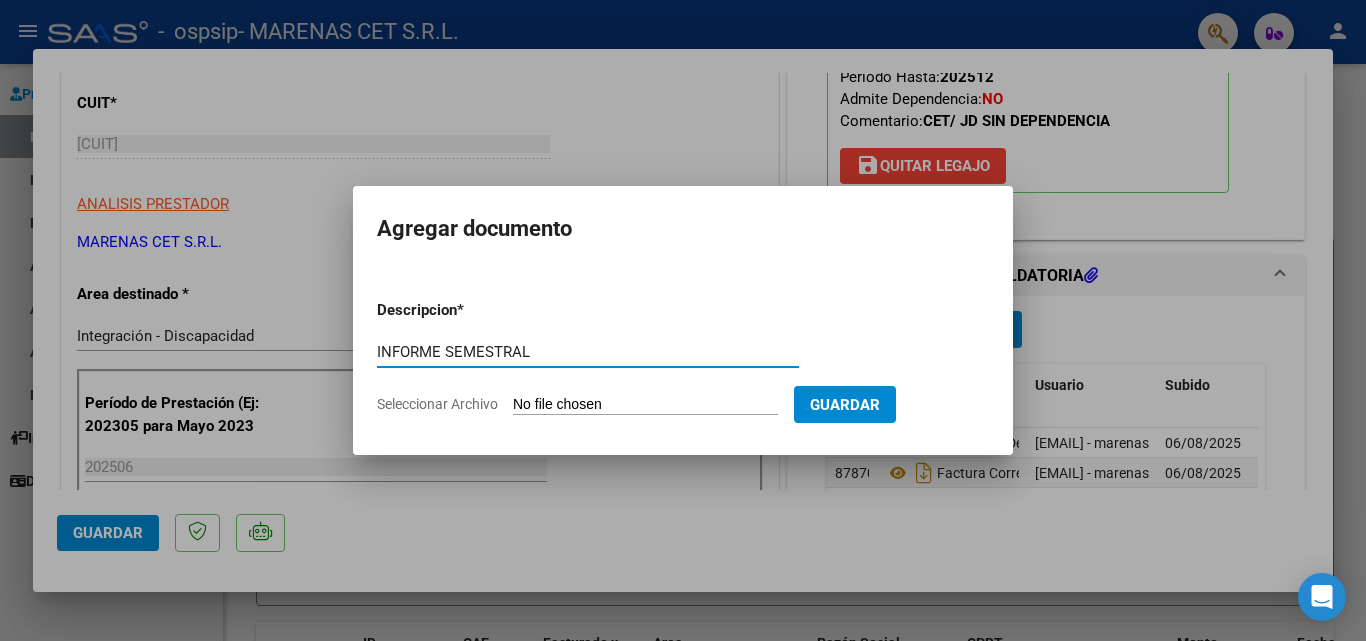 type on "INFORME SEMESTRAL" 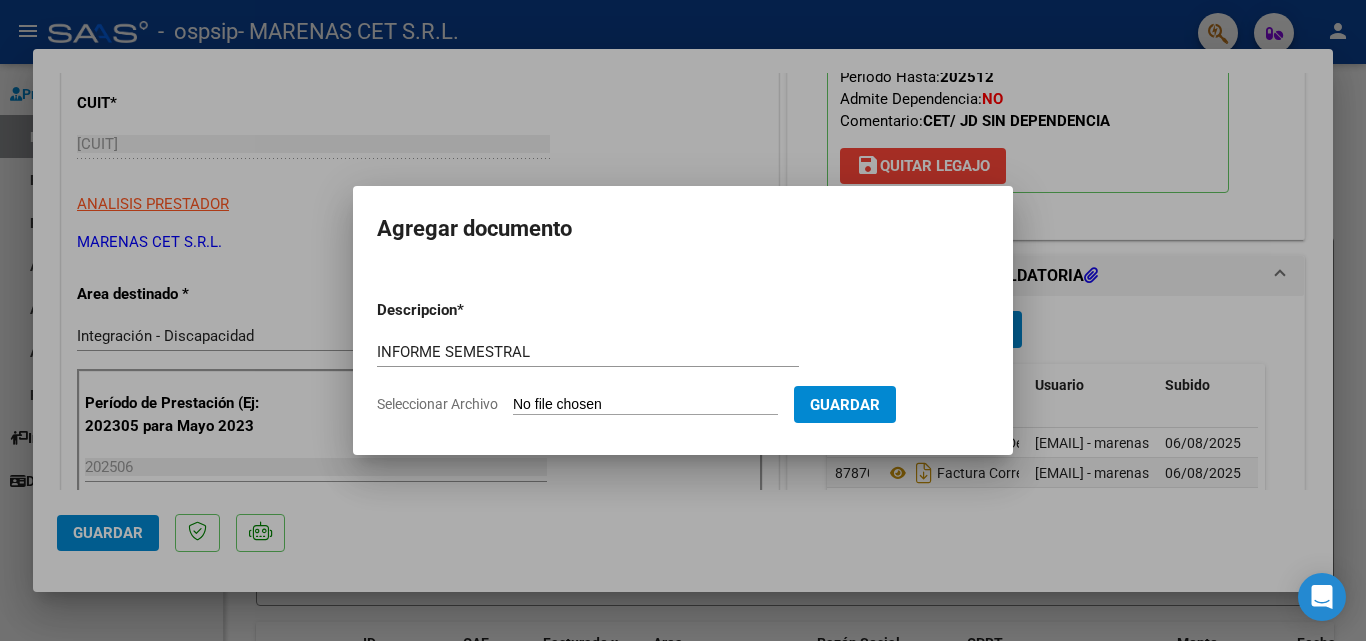 click on "Seleccionar Archivo" 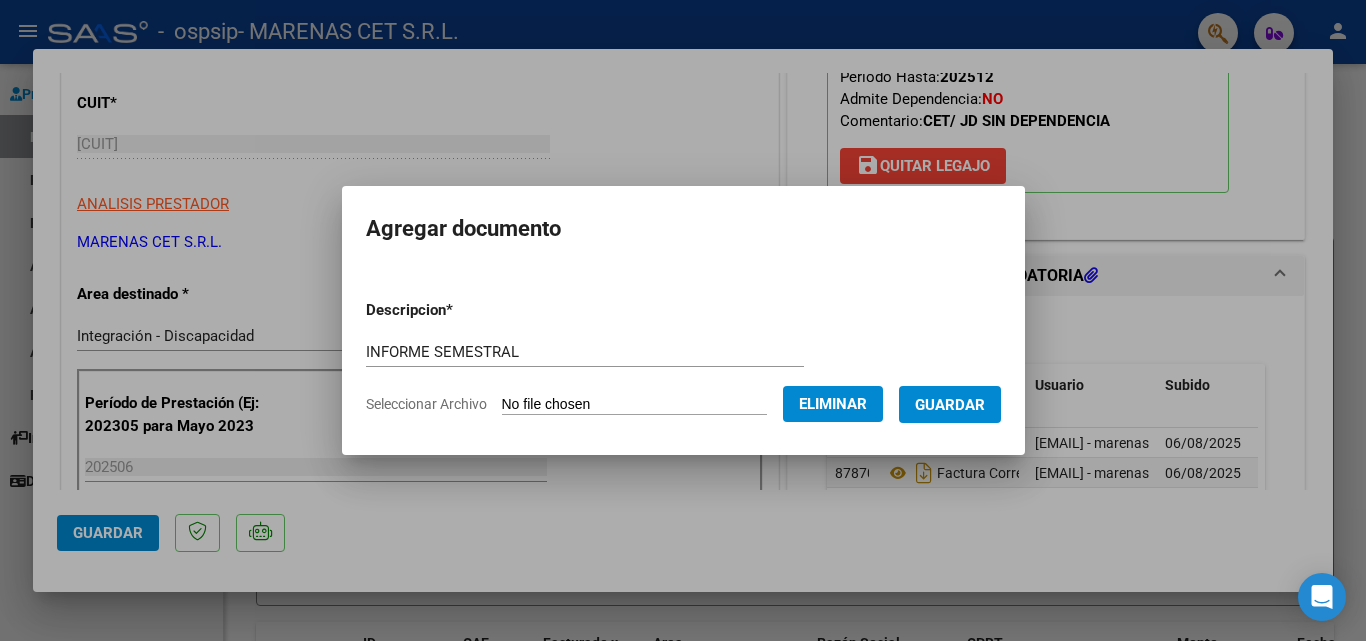 click on "Guardar" at bounding box center (950, 405) 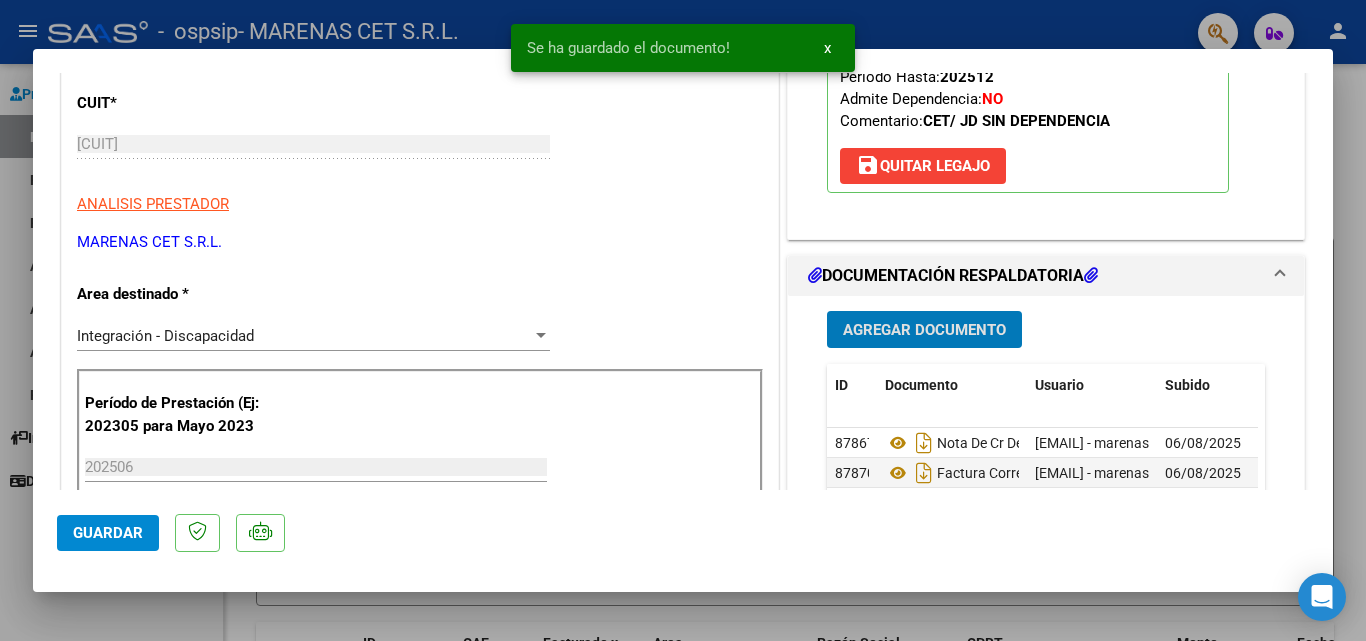 click on "Guardar" 